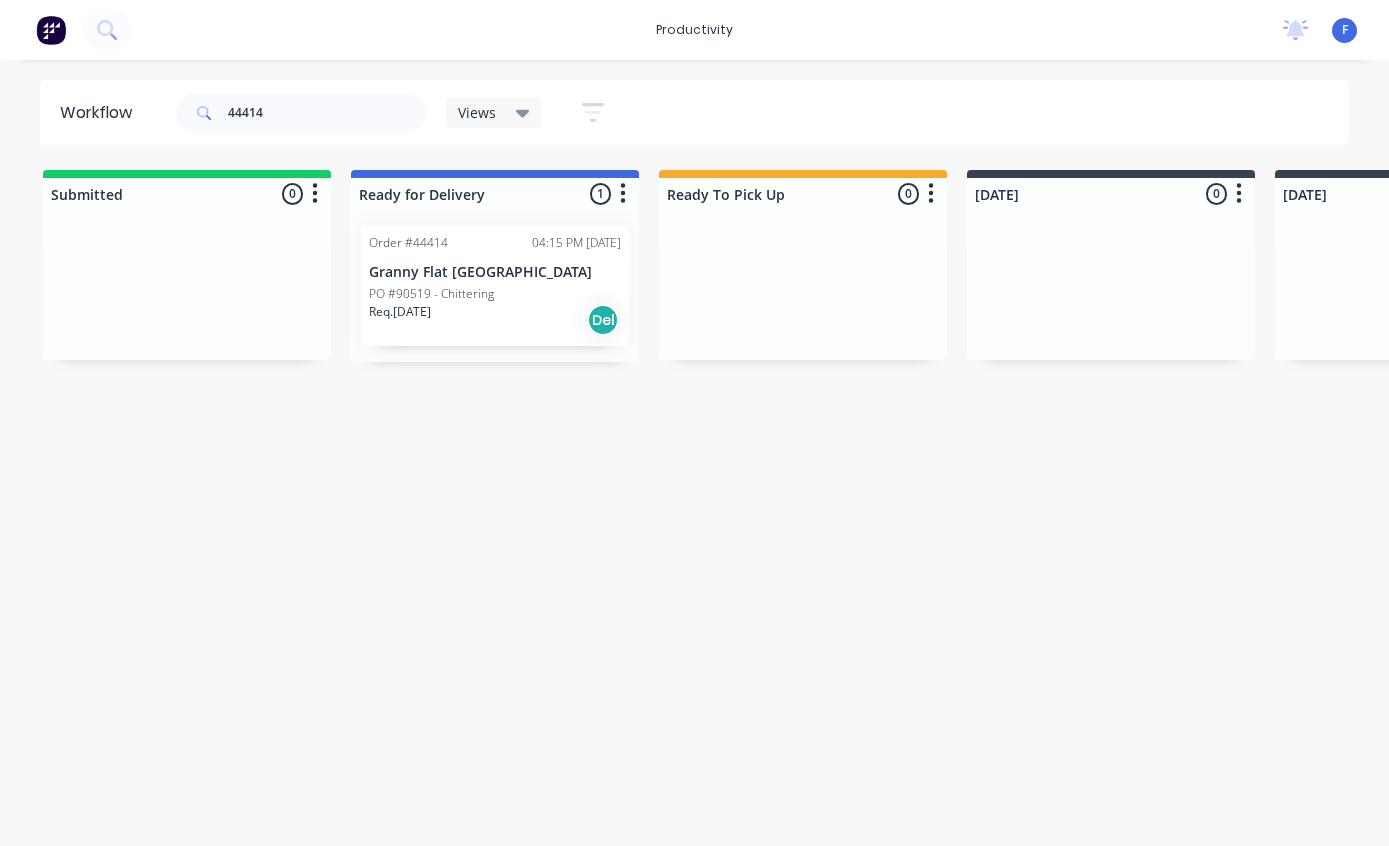 scroll, scrollTop: 15, scrollLeft: 0, axis: vertical 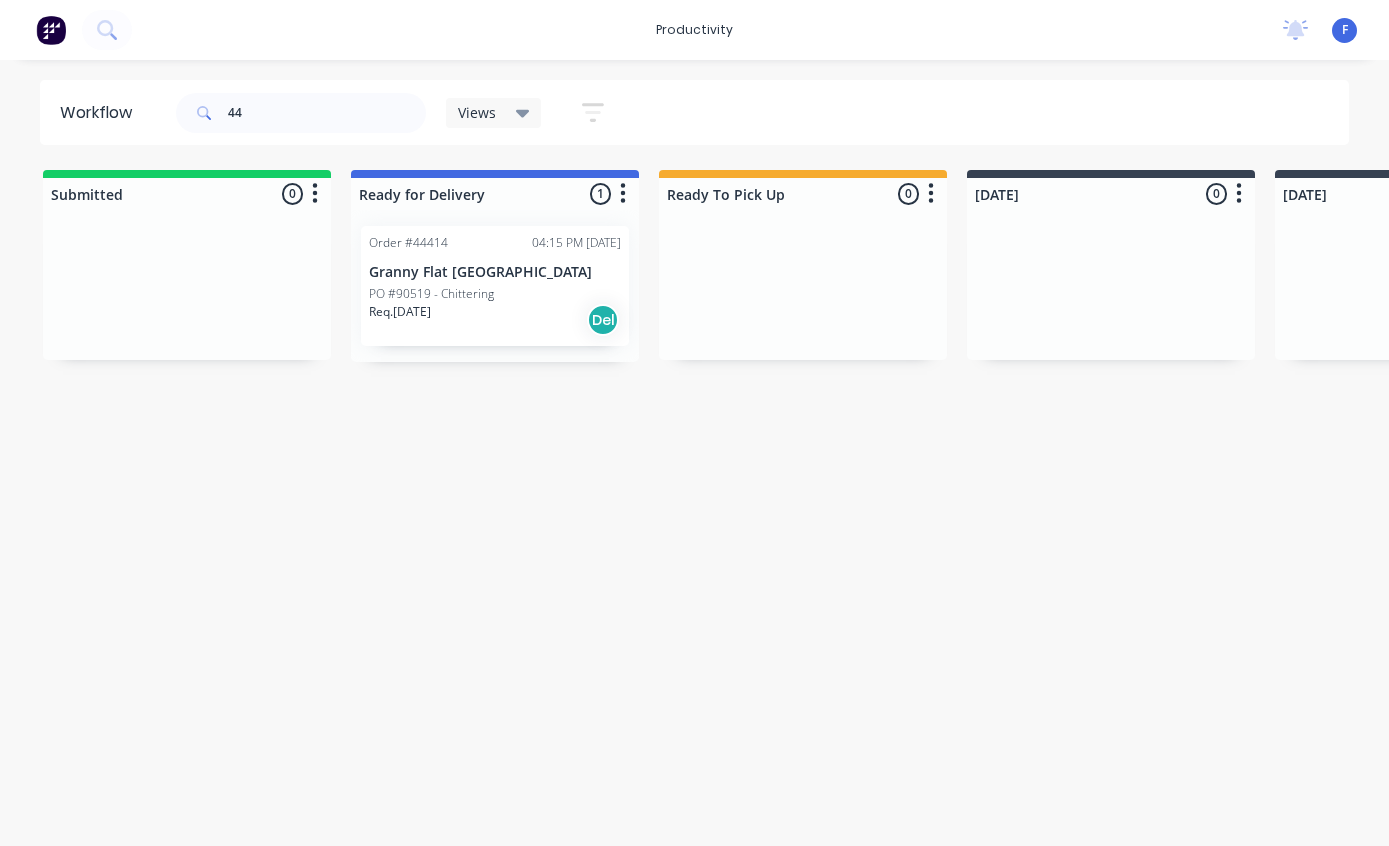 type on "4" 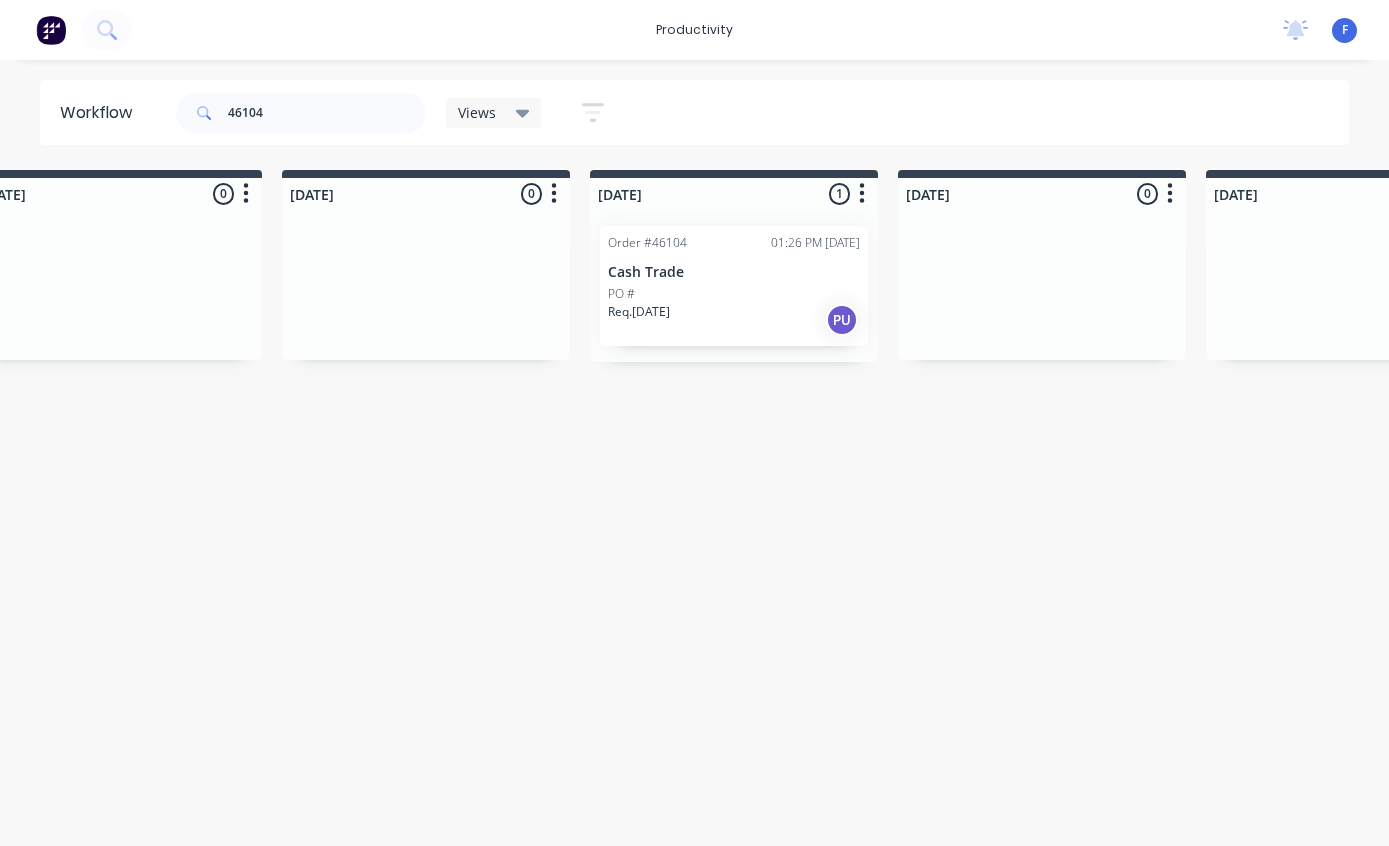 scroll, scrollTop: 15, scrollLeft: 1015, axis: both 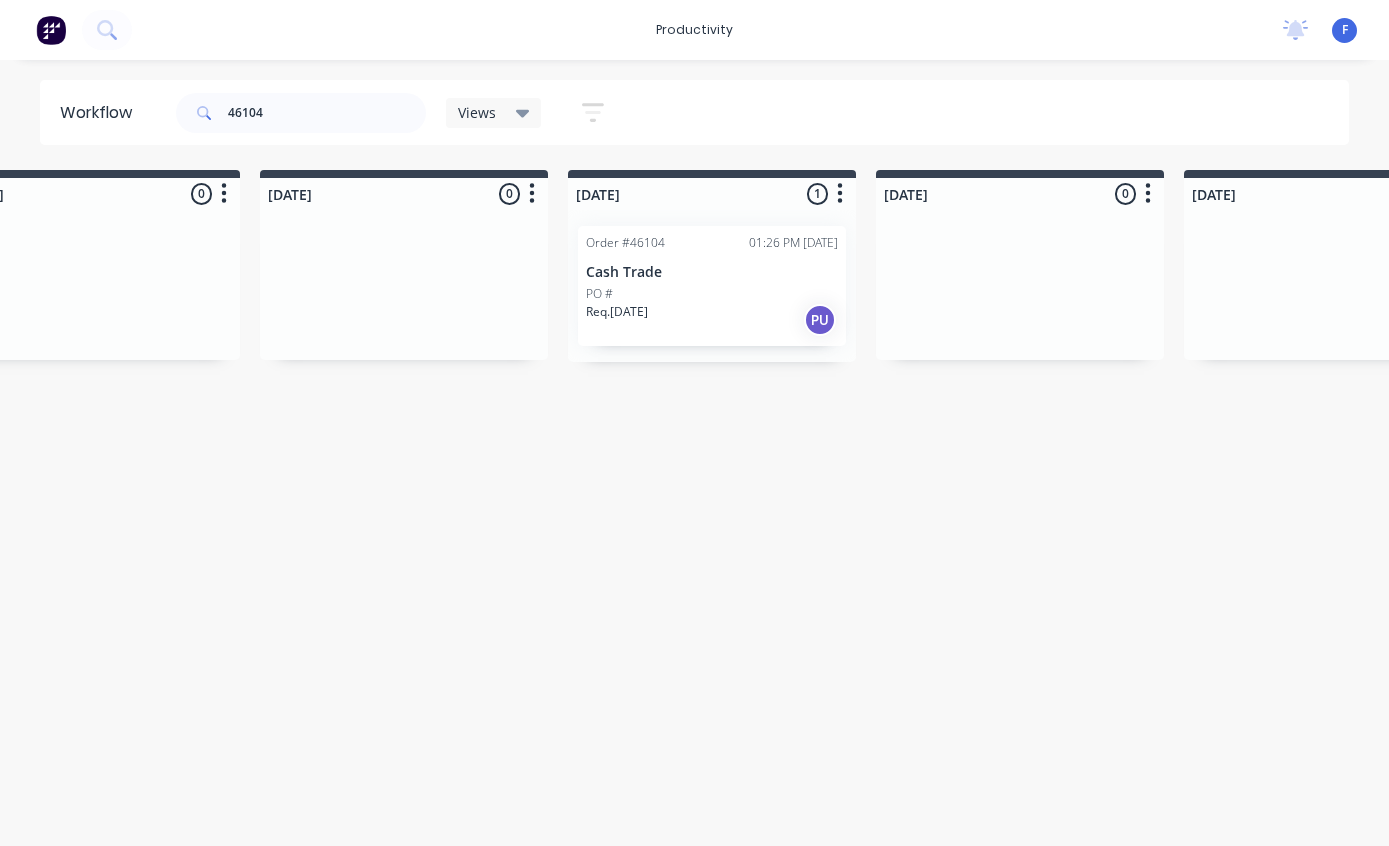 click on "Order #46104 01:26 PM [DATE] Cash Trade PO # Req. [DATE] PU" at bounding box center [712, 286] 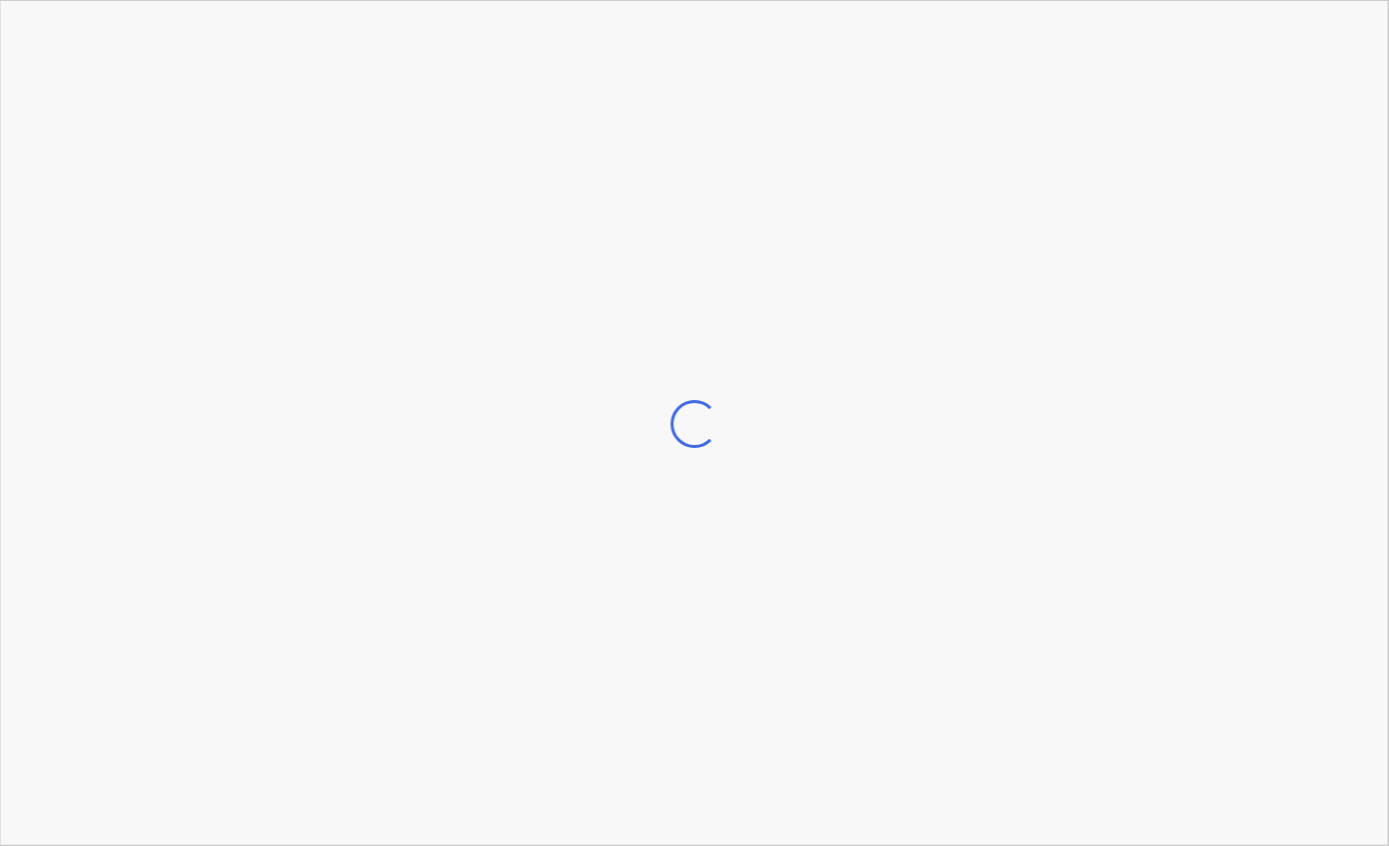scroll, scrollTop: 15, scrollLeft: 1016, axis: both 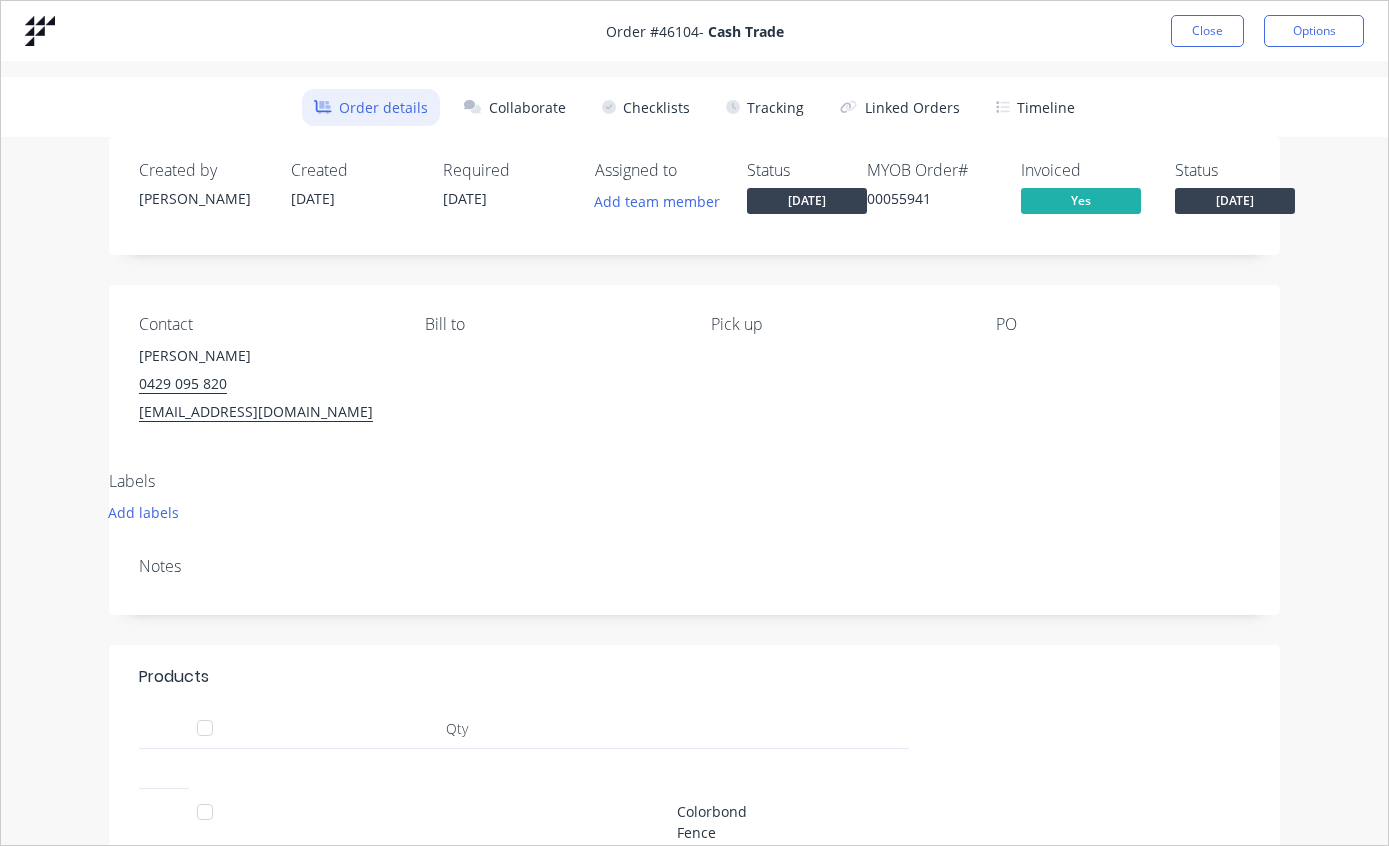 click on "Tracking" at bounding box center [765, 107] 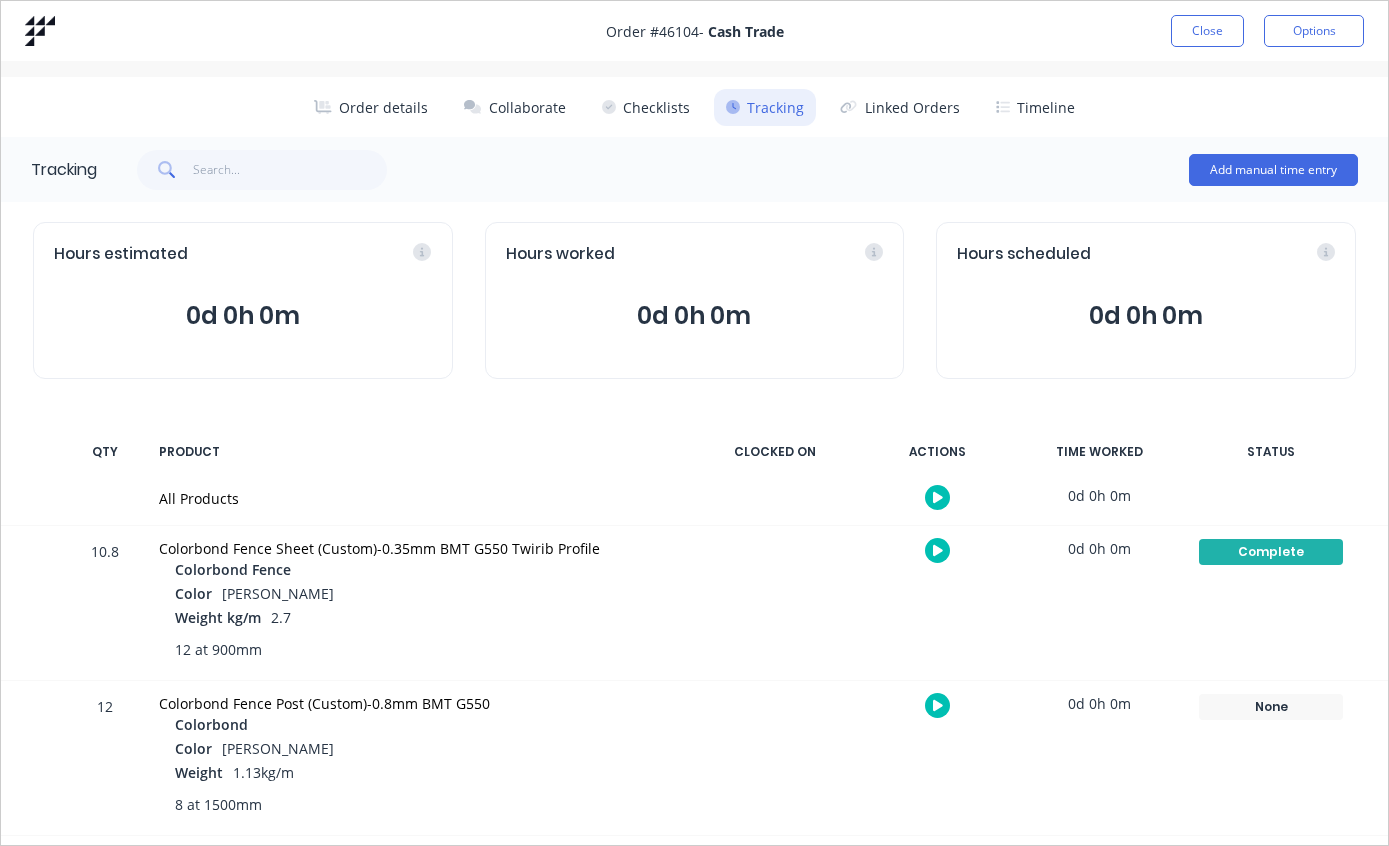 scroll, scrollTop: 0, scrollLeft: 0, axis: both 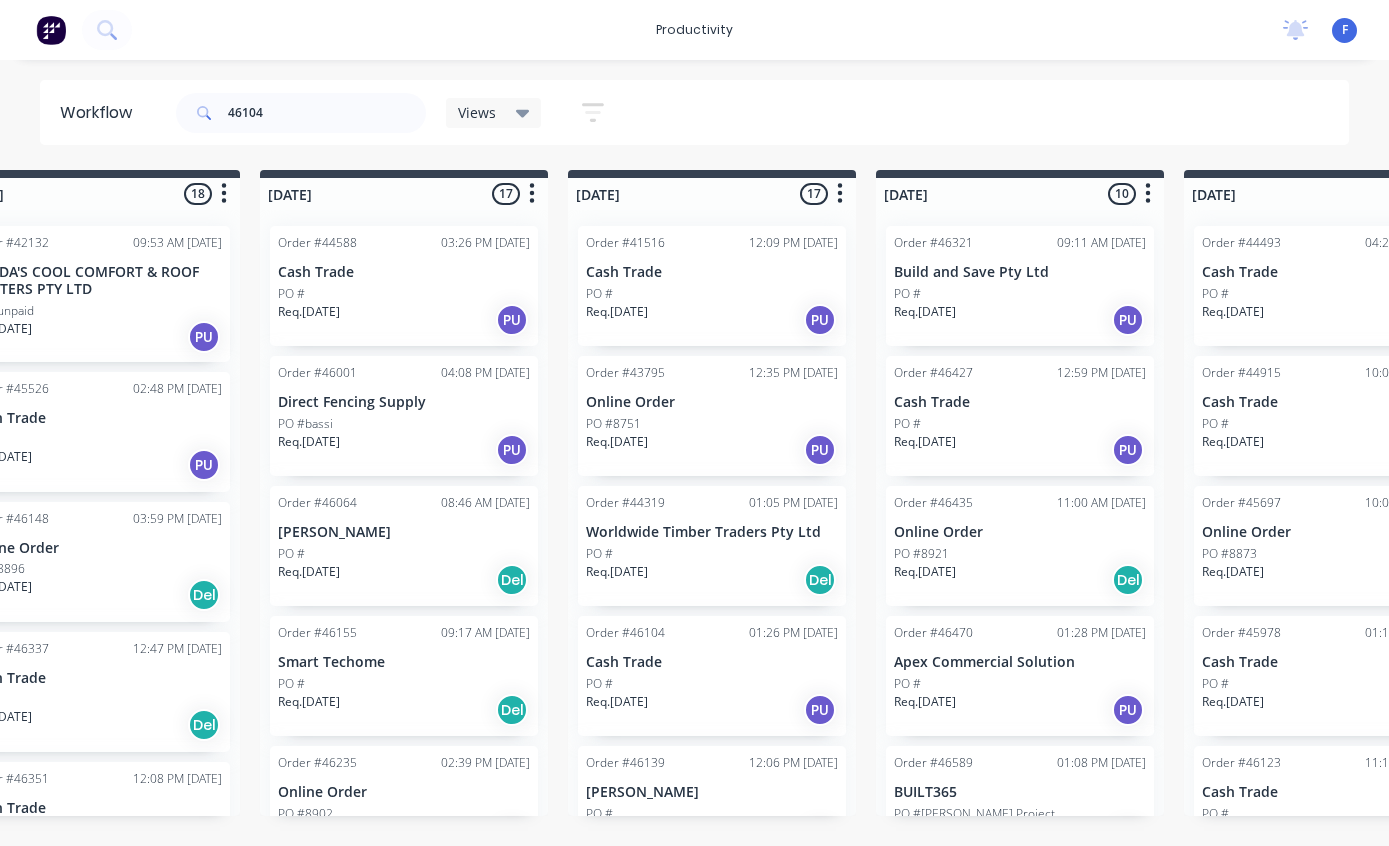 click on "productivity productivity Workflow Planner Delivery Scheduling Timesheets No new notifications [PERSON_NAME] all as read [PERSON_NAME]  mentioned you in a message Cash Trade Order  # 61 01:14pm [DATE]   [PERSON_NAME]  mentioned you in a message Steel Improvements WA Order  # 173 PO  [PERSON_NAME]  12:04pm [DATE]   [PERSON_NAME]  mentioned you in a message Cash Trade Order  # 176 10:09am [DATE]   [PERSON_NAME]  mentioned you in a message Cash Trade Order  # 63 PO  [PERSON_NAME] 09:37am [DATE]   [PERSON_NAME]  mentioned you in a message Cash Trade Order  # 57 PO  [PERSON_NAME] 08:29am [DATE]   [PERSON_NAME]  mentioned you in a message Cash Trade Order  # 22 10:11am [DATE]   F Dynamic Steelform Factory  Productivity Profile Sign out" at bounding box center [694, 30] 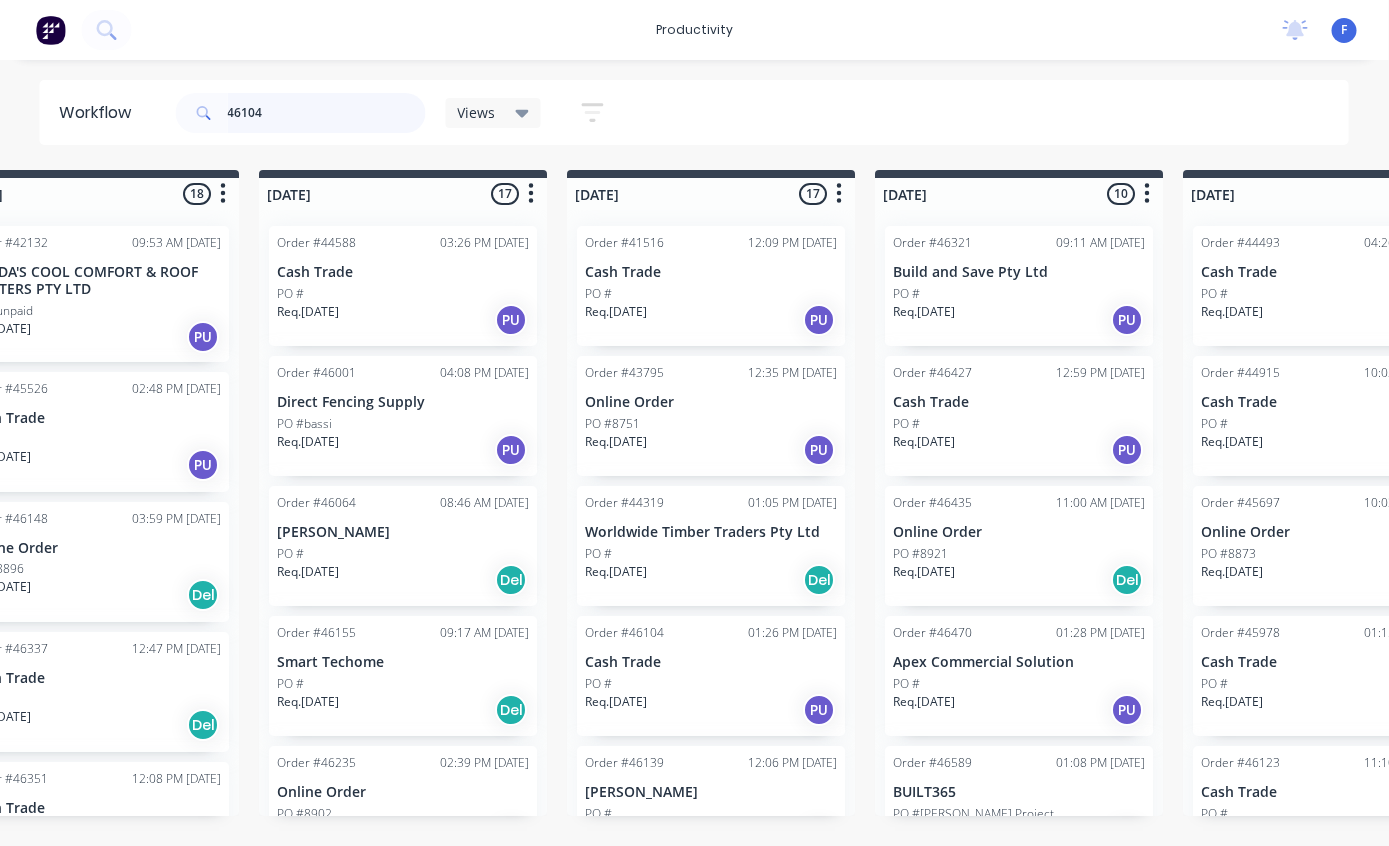 click on "46104" at bounding box center (327, 113) 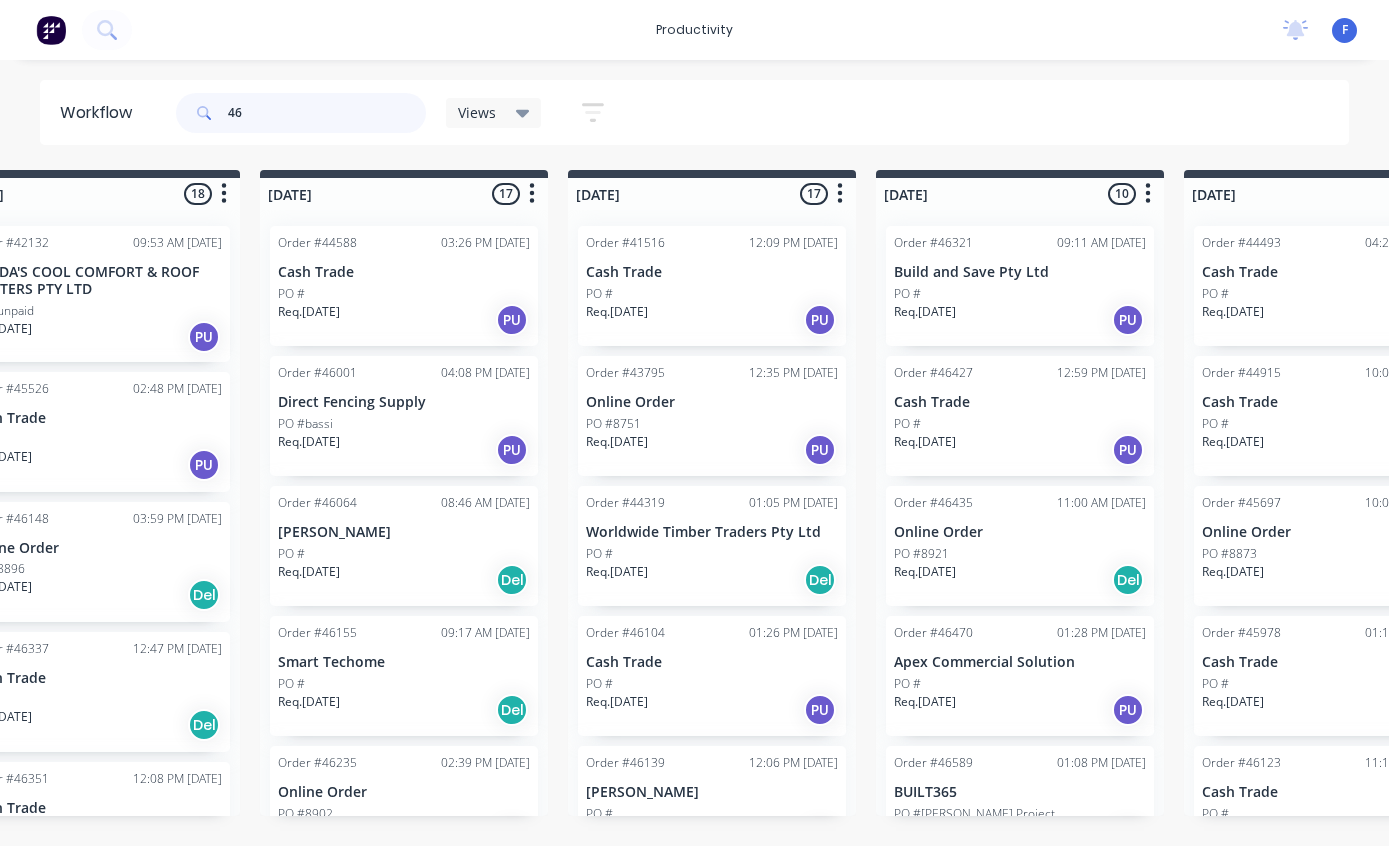 scroll, scrollTop: 15, scrollLeft: 0, axis: vertical 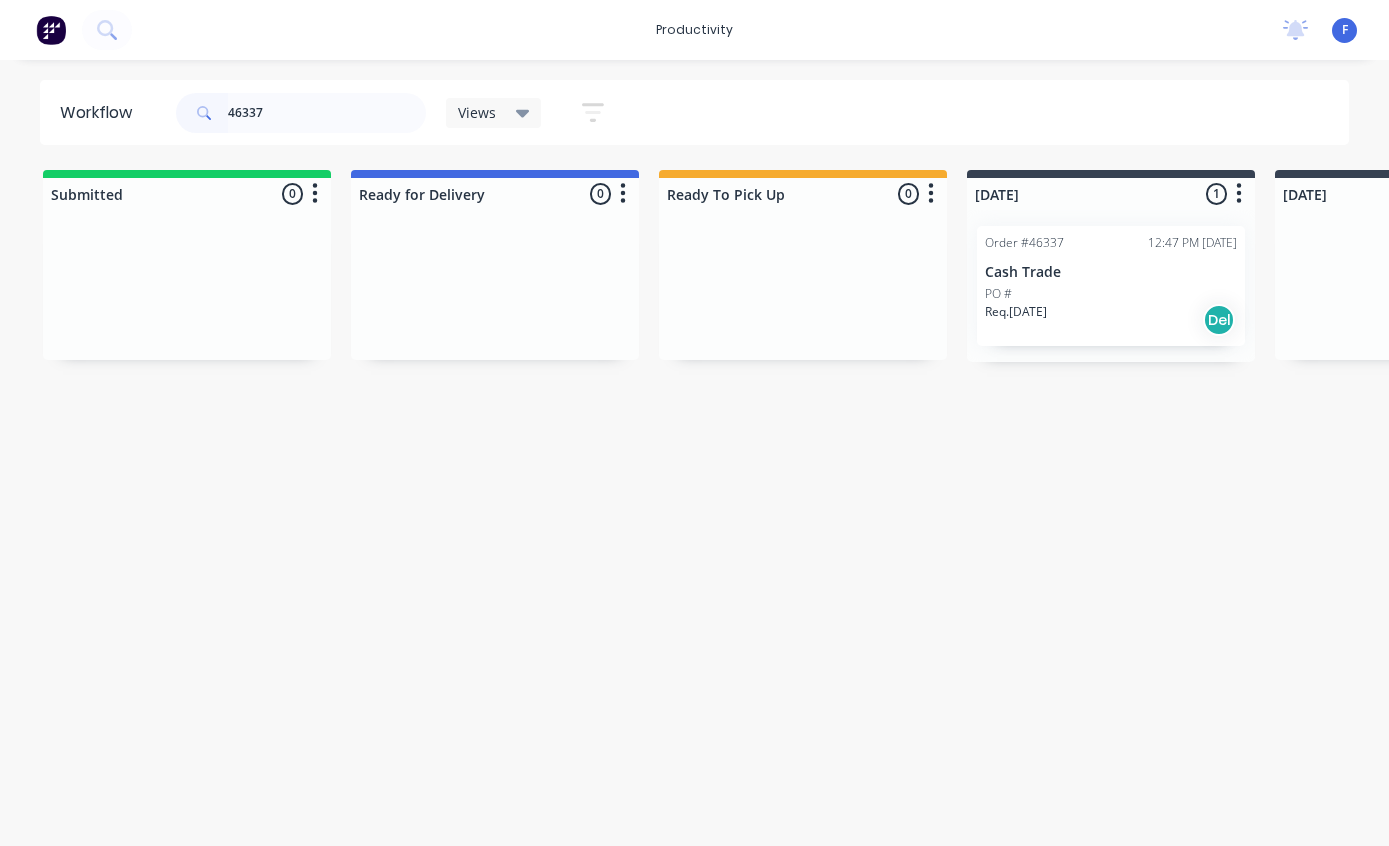 click on "PO #" at bounding box center (1111, 294) 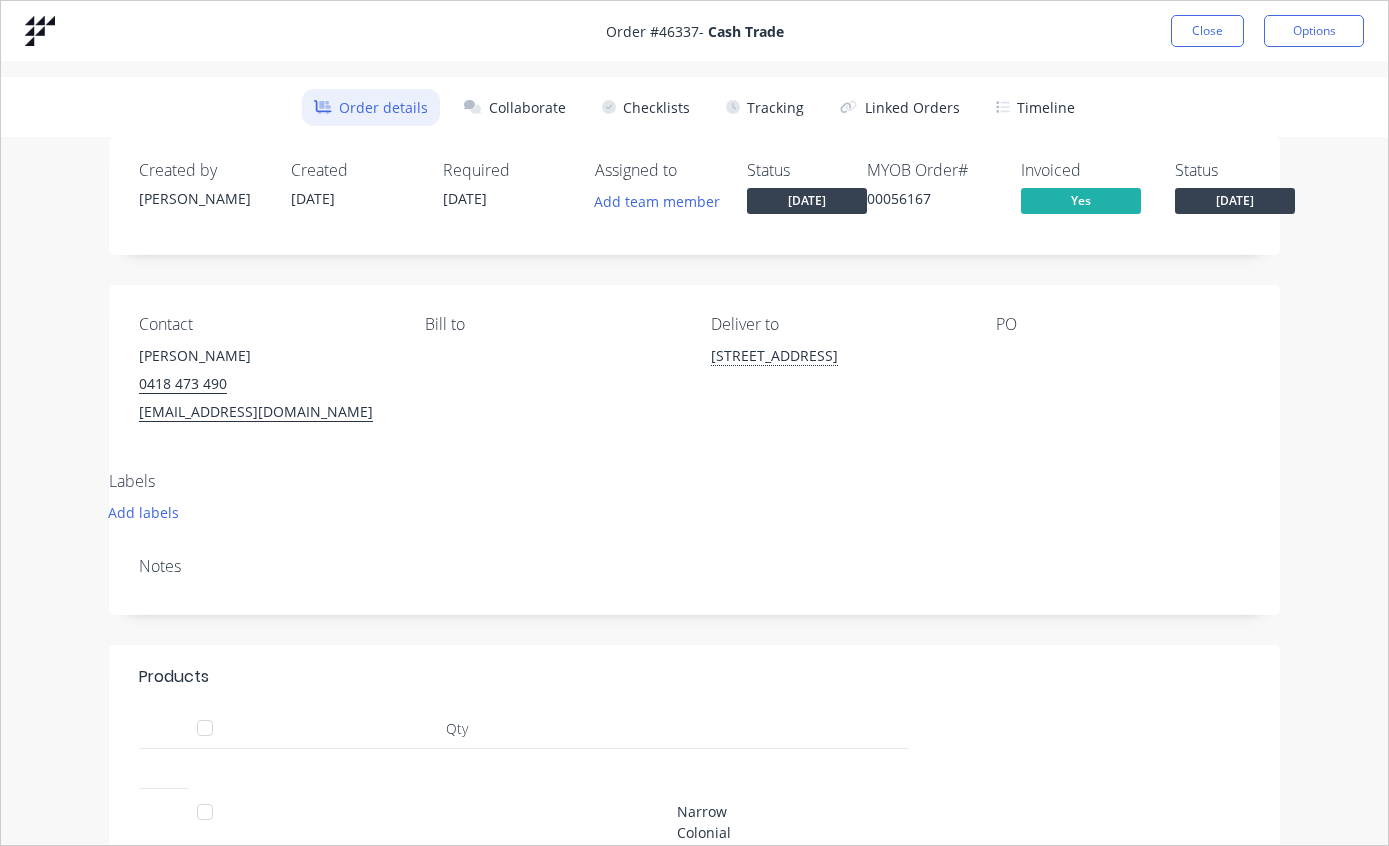 click on "Tracking" at bounding box center (765, 107) 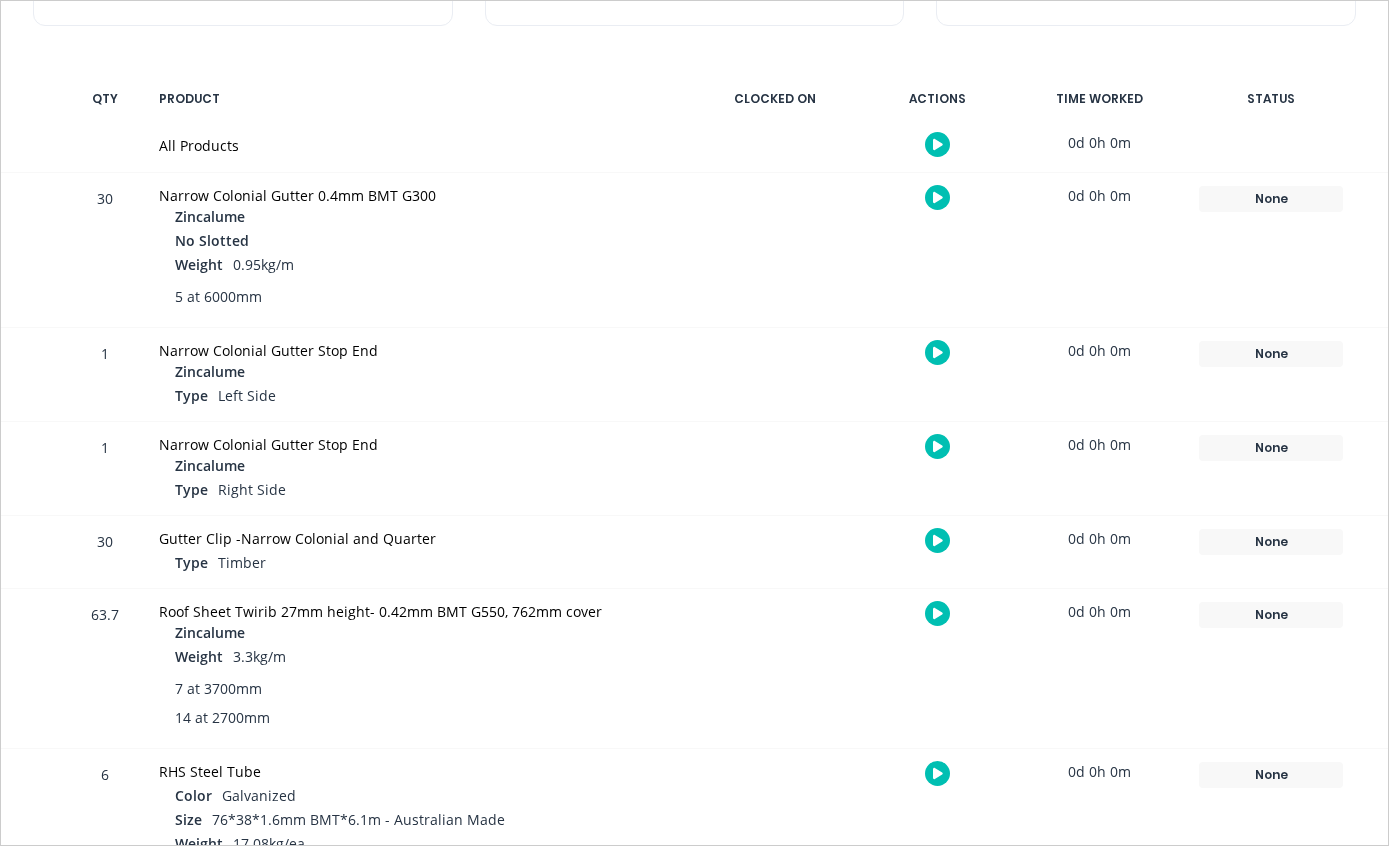 scroll, scrollTop: 352, scrollLeft: 0, axis: vertical 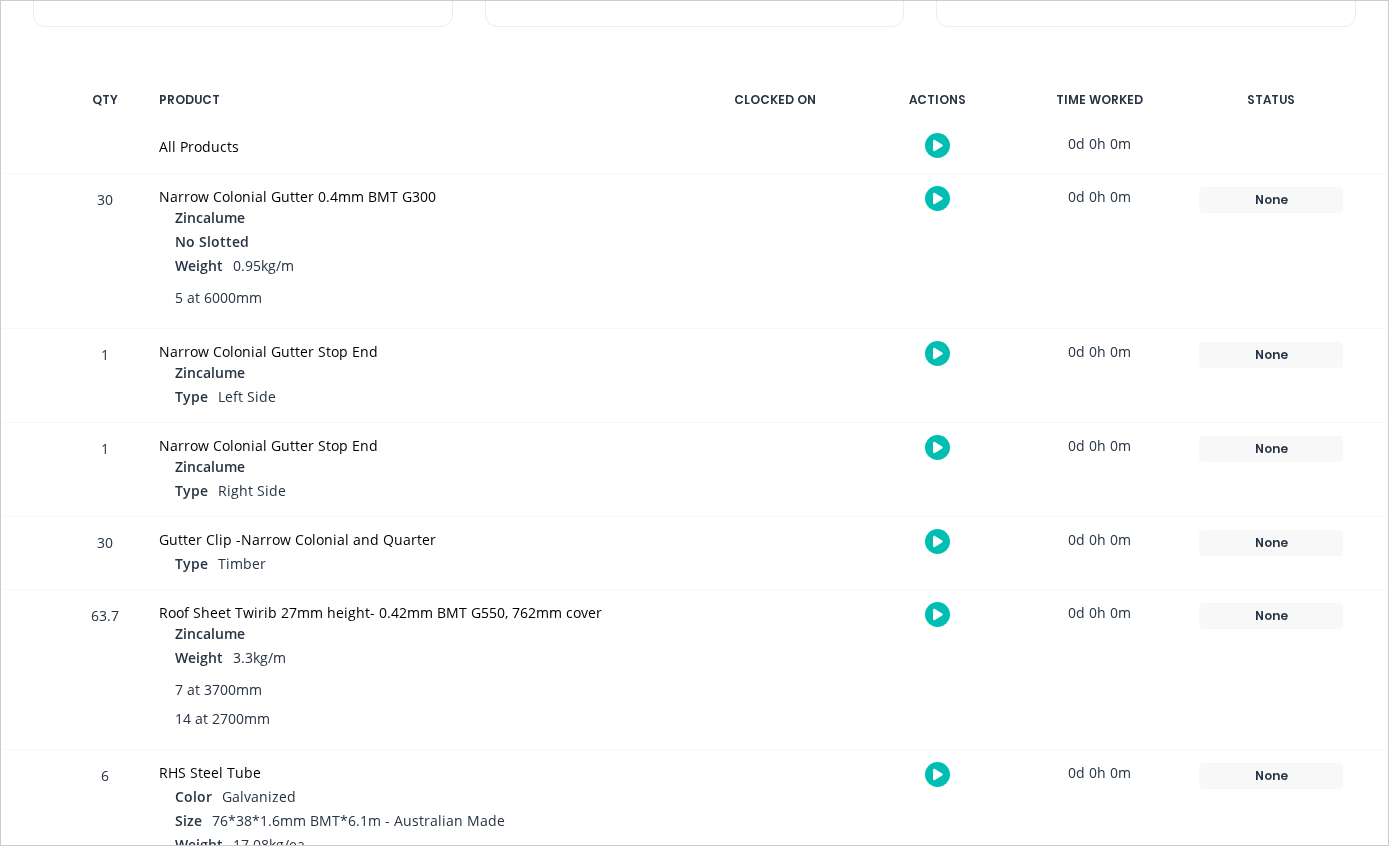 click on "None" at bounding box center [1271, 616] 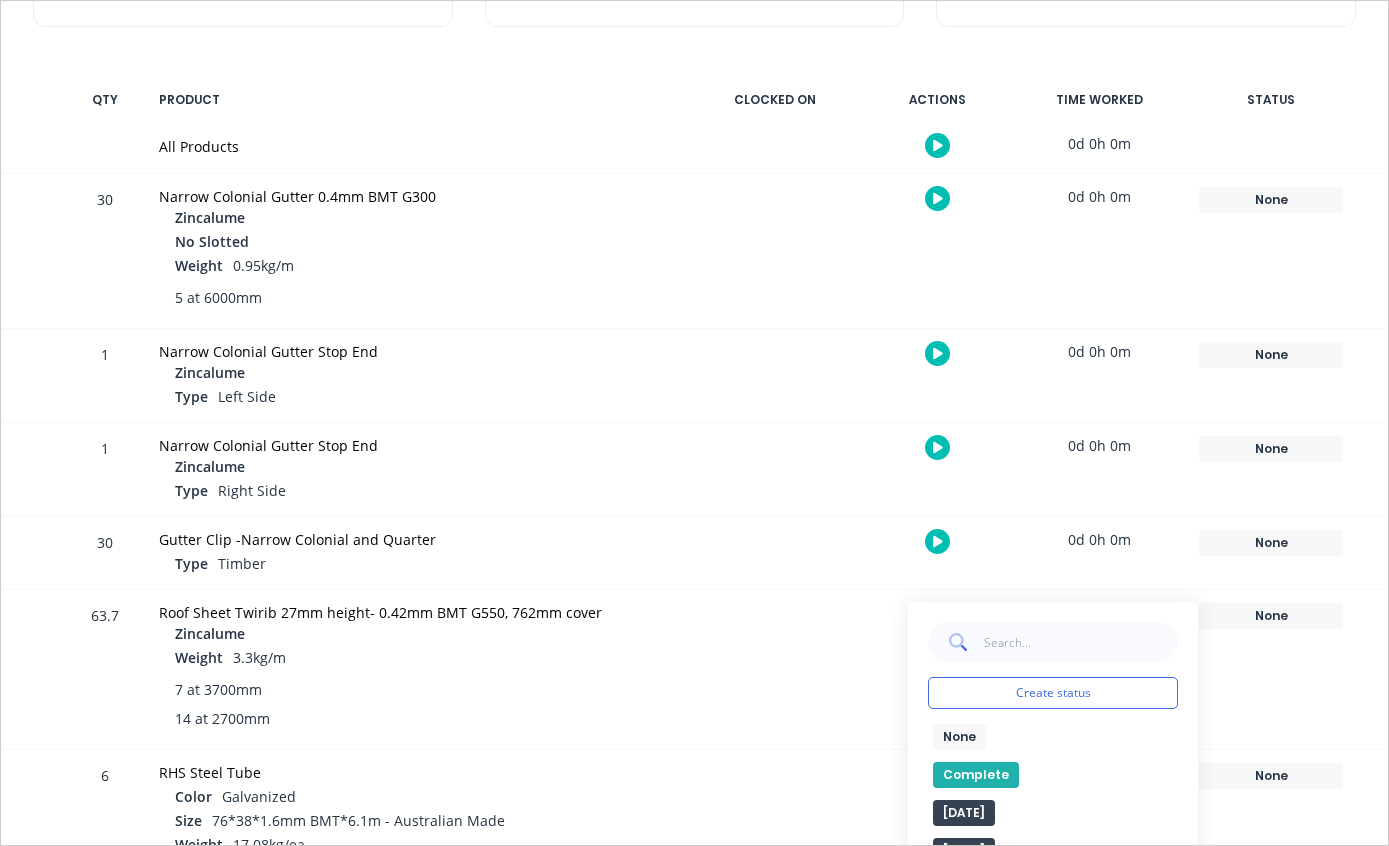 click on "Complete" at bounding box center [976, 775] 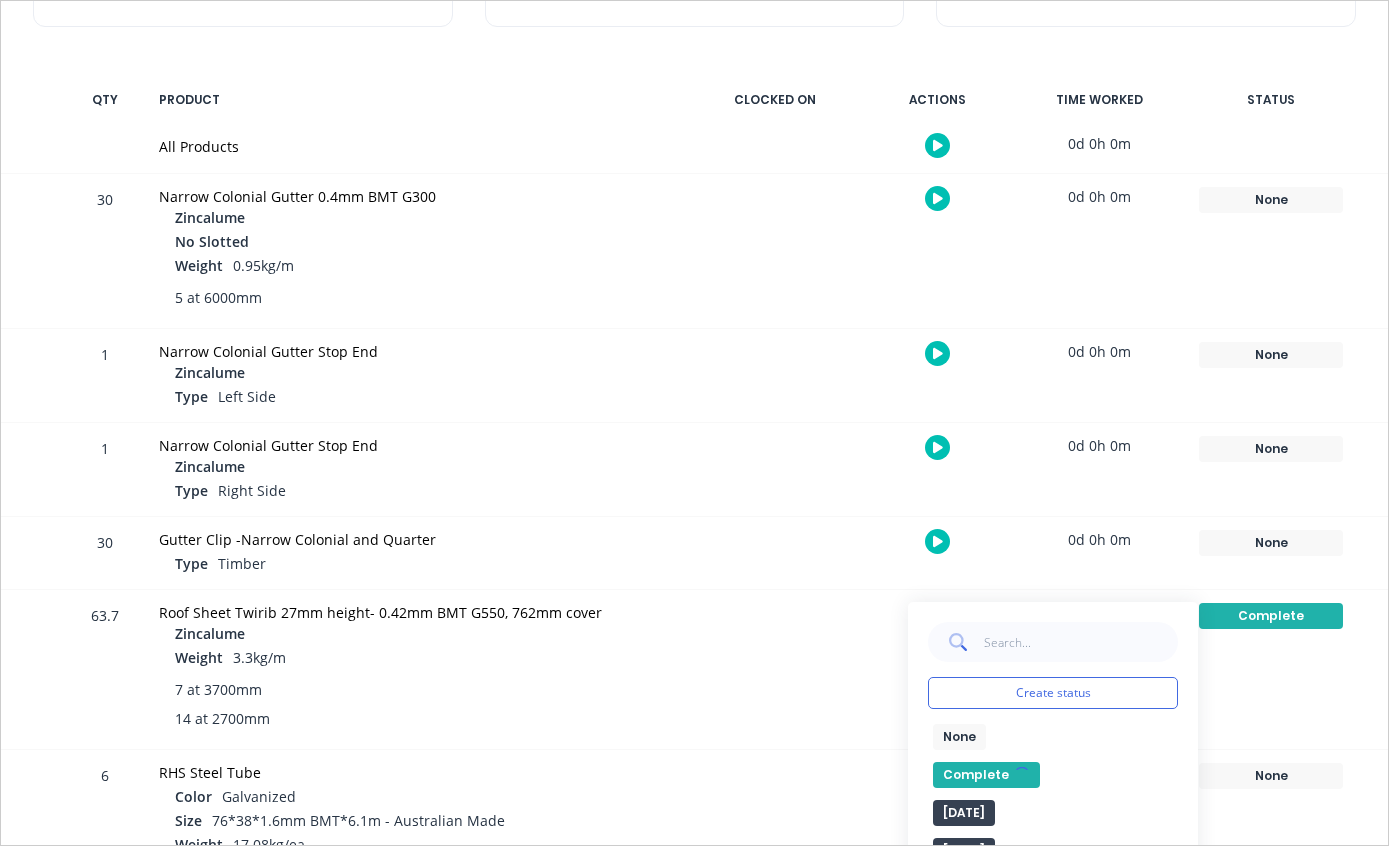 click on "Complete" at bounding box center (986, 775) 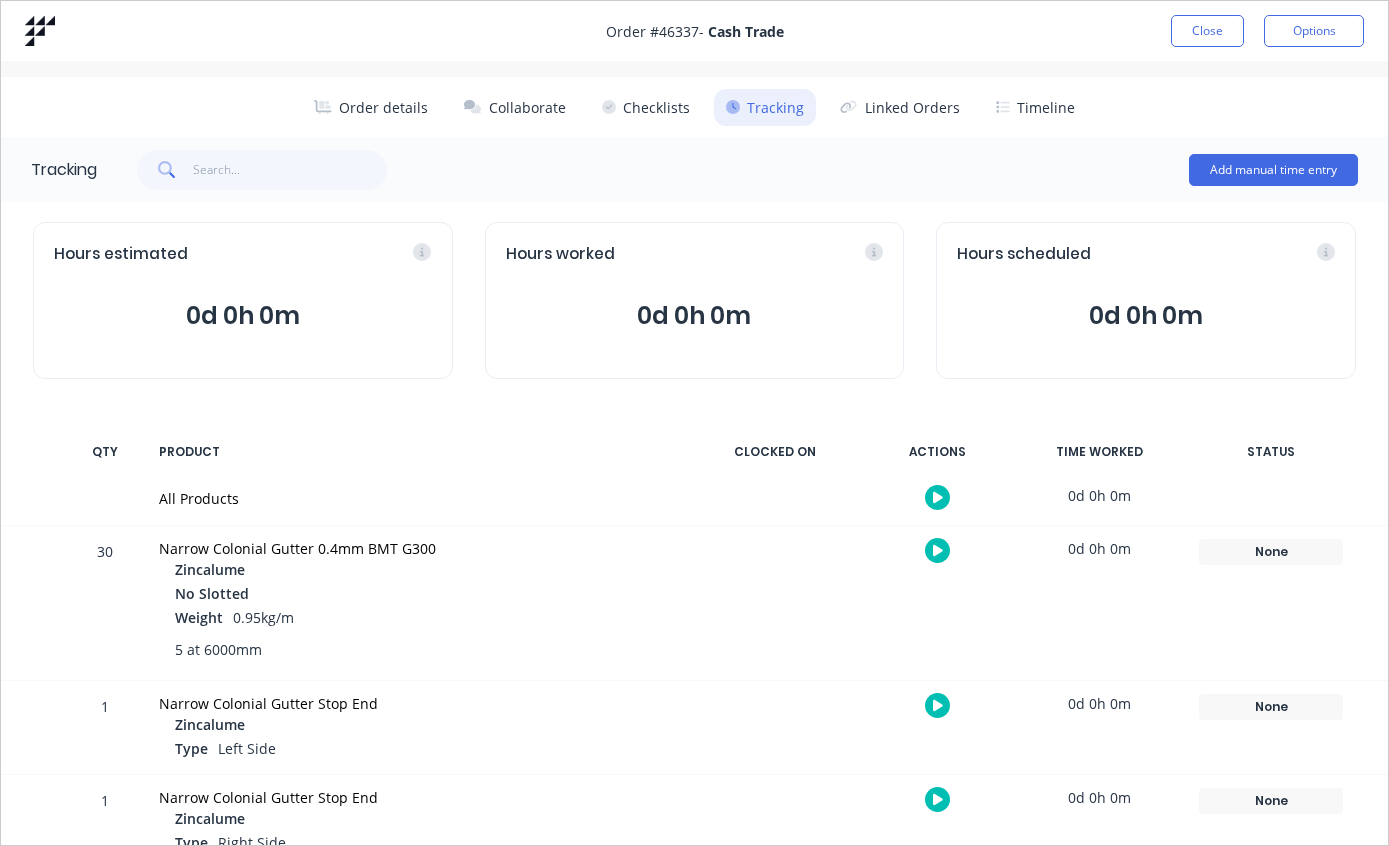 scroll, scrollTop: -1, scrollLeft: 0, axis: vertical 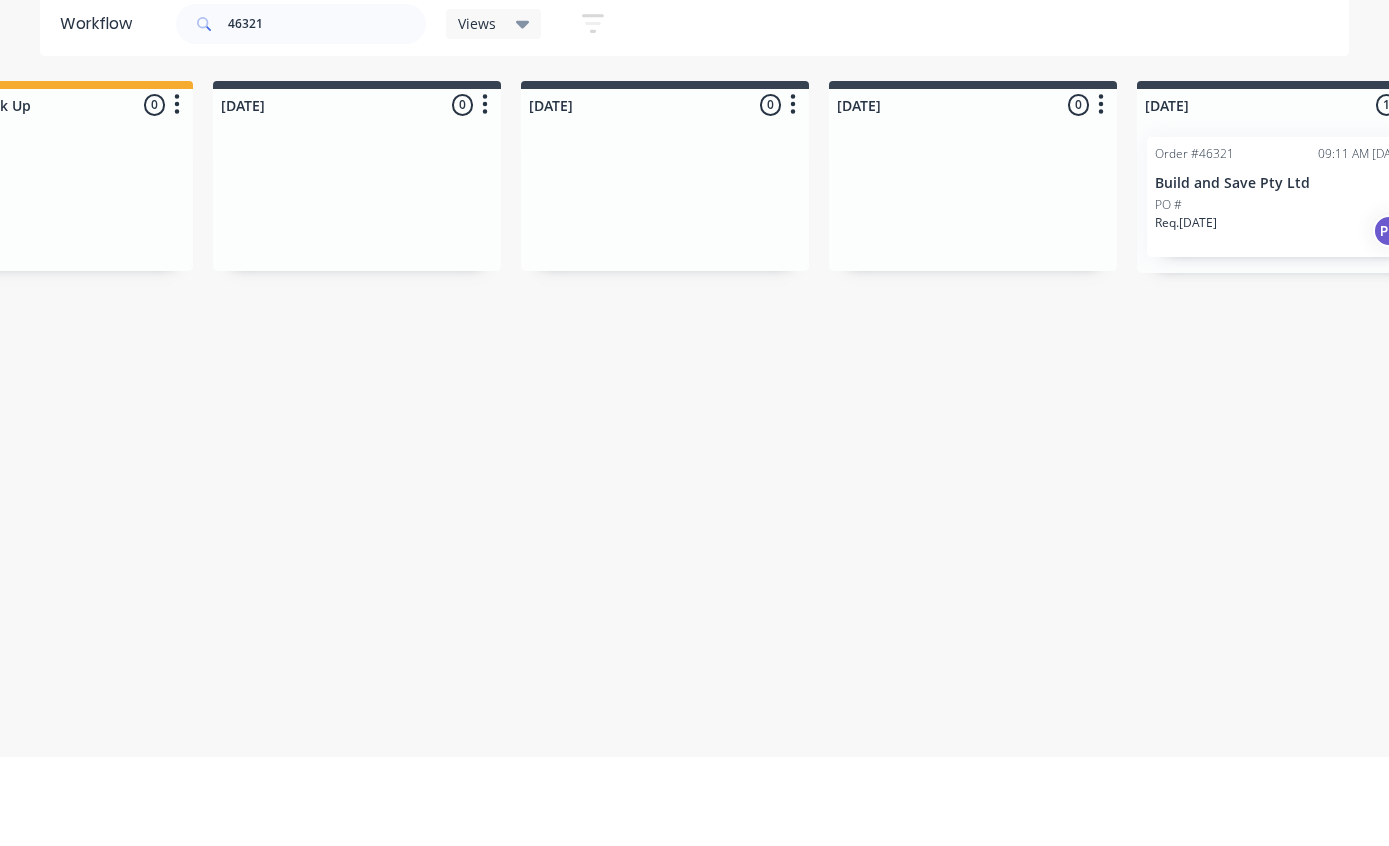 click on "Build and Save Pty Ltd" at bounding box center (1281, 272) 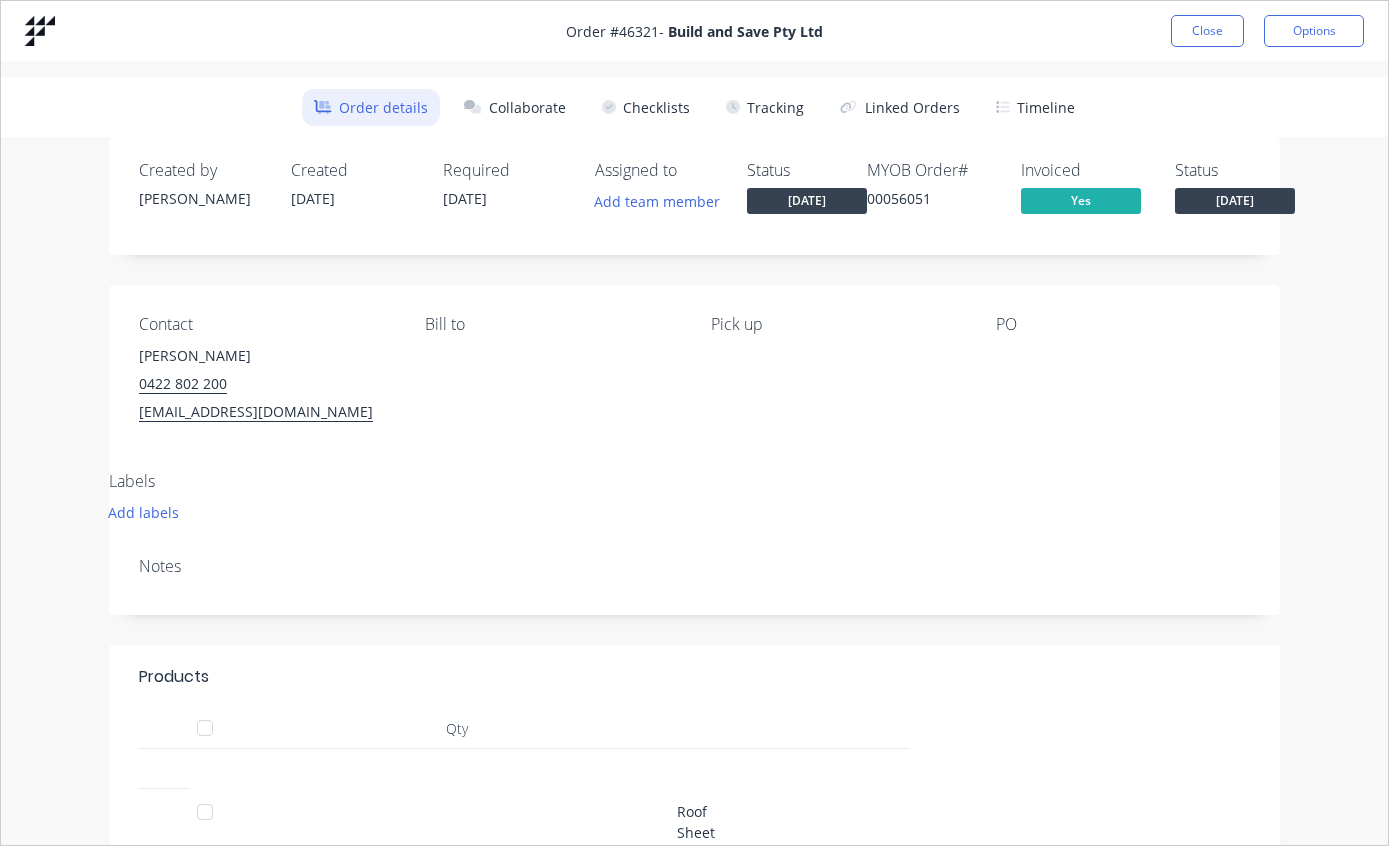click on "Tracking" at bounding box center (765, 107) 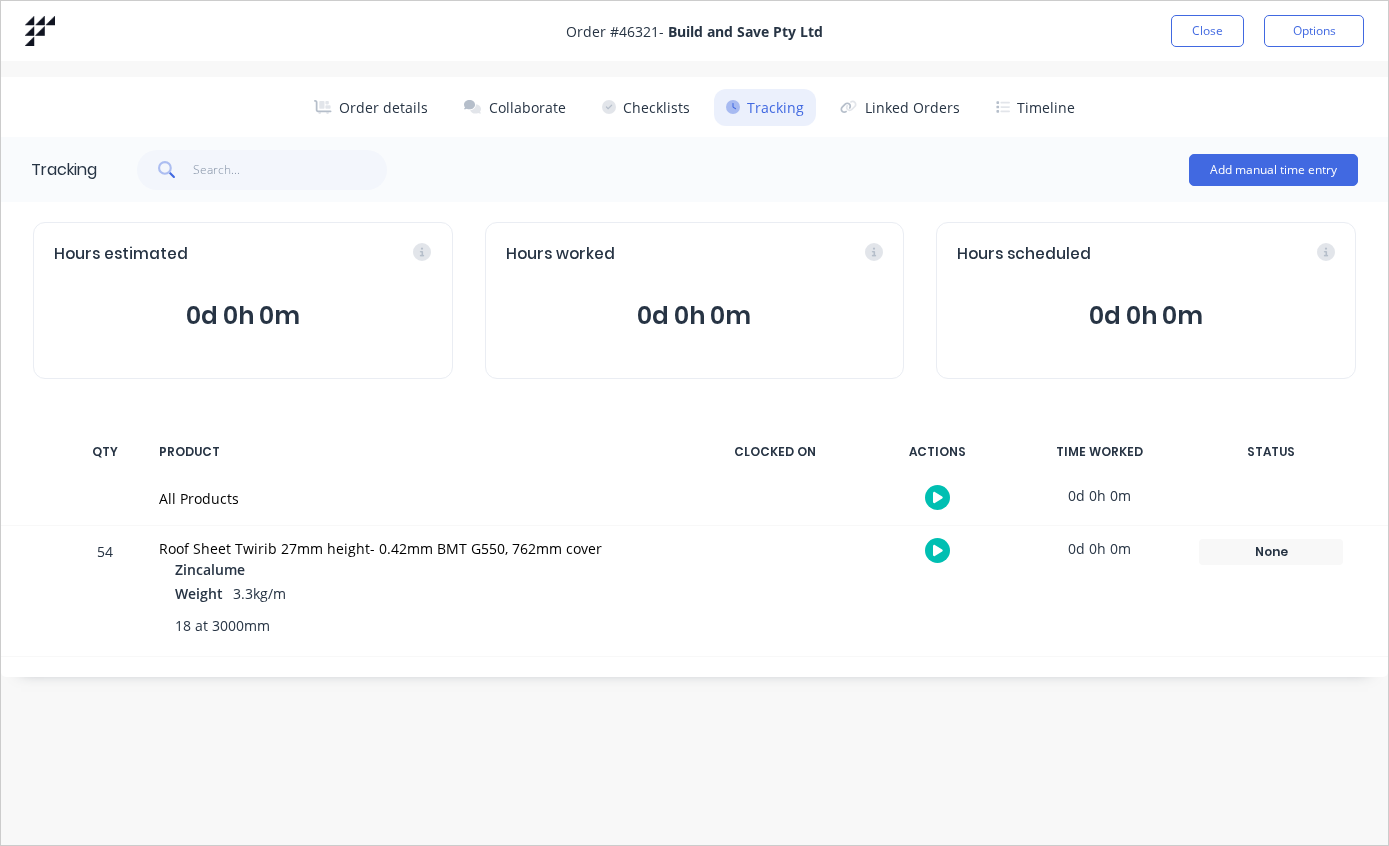click on "Close" at bounding box center (1207, 31) 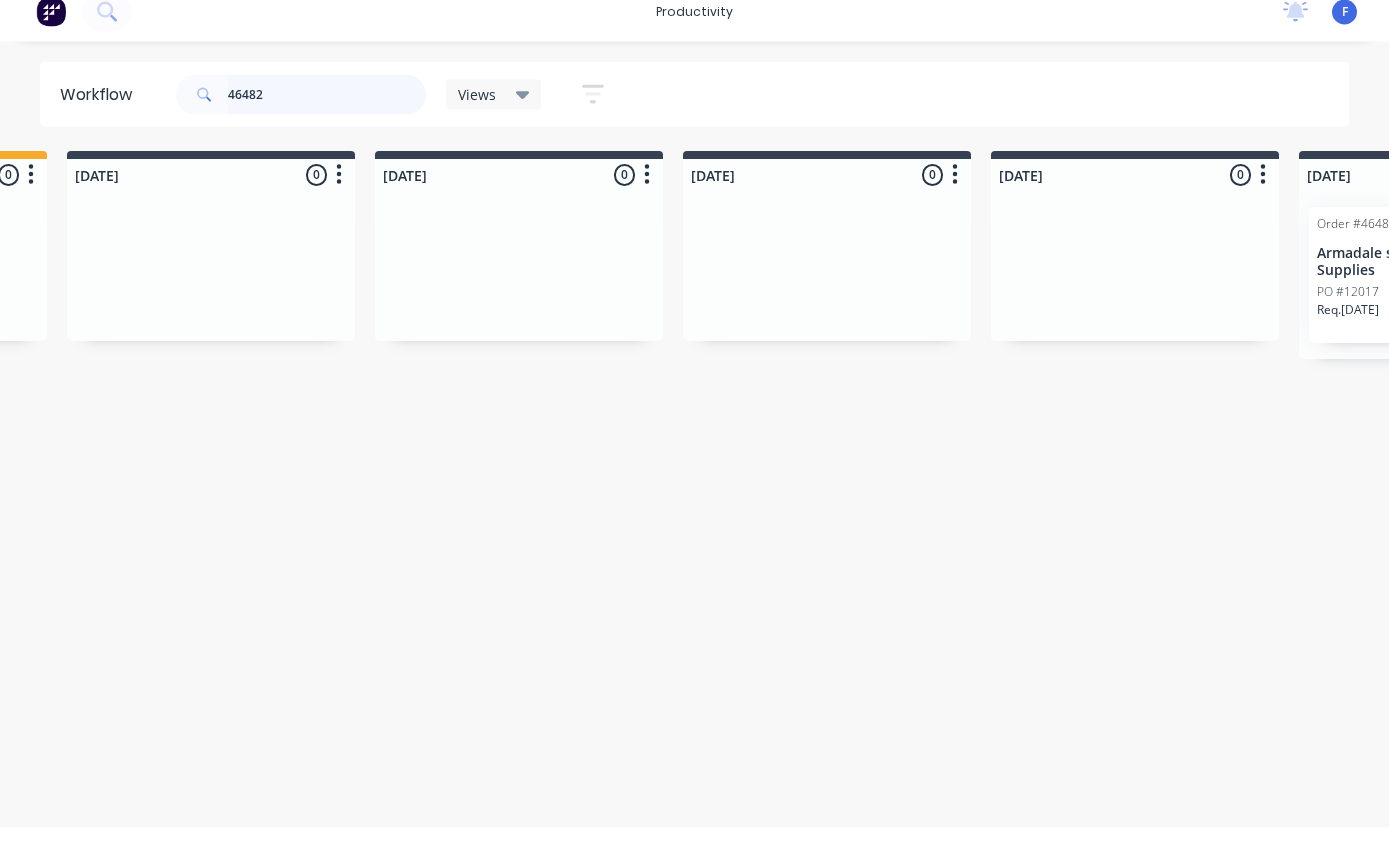 scroll, scrollTop: 40, scrollLeft: 1233, axis: both 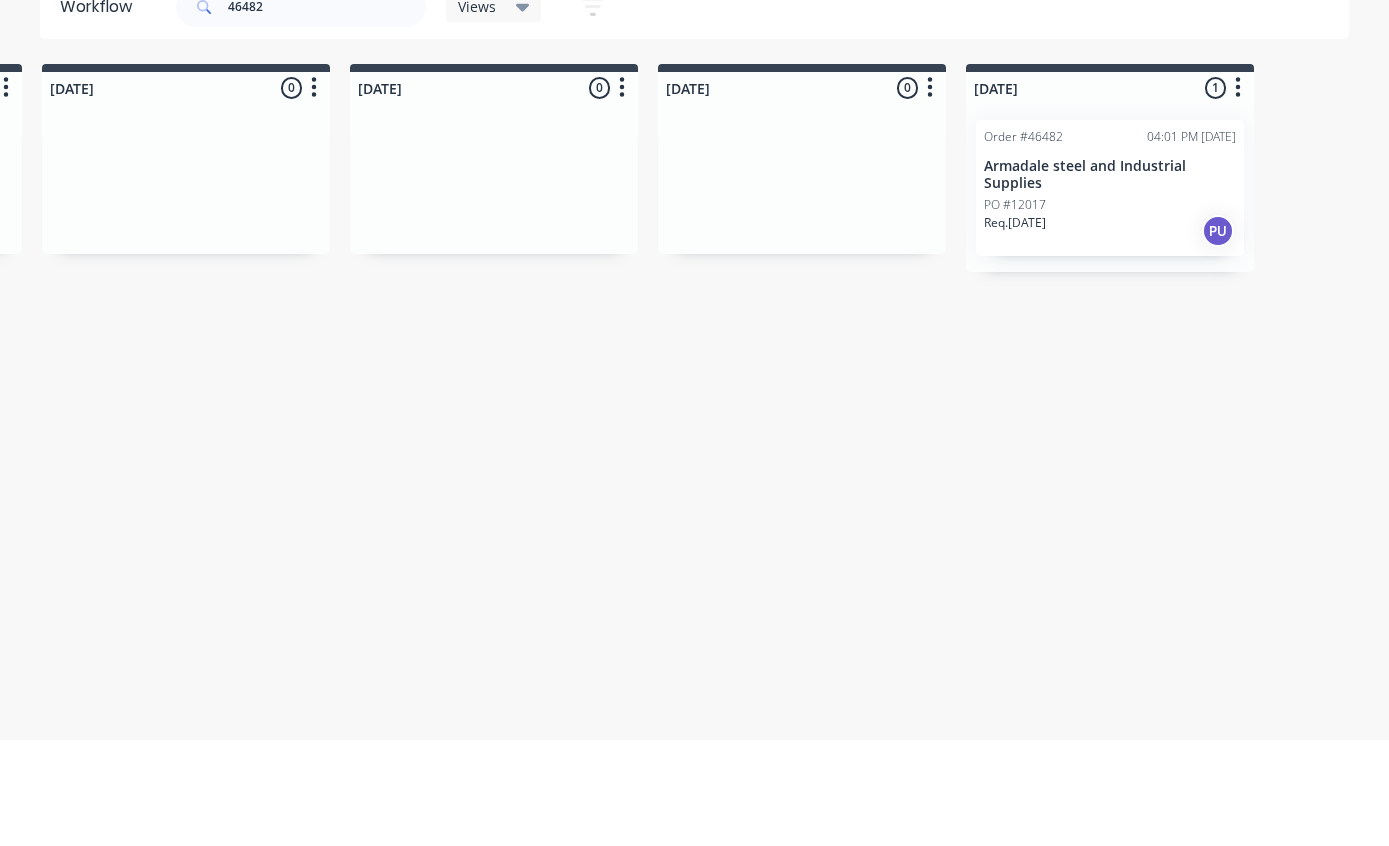 click on "Armadale steel and Industrial Supplies" at bounding box center (1110, 281) 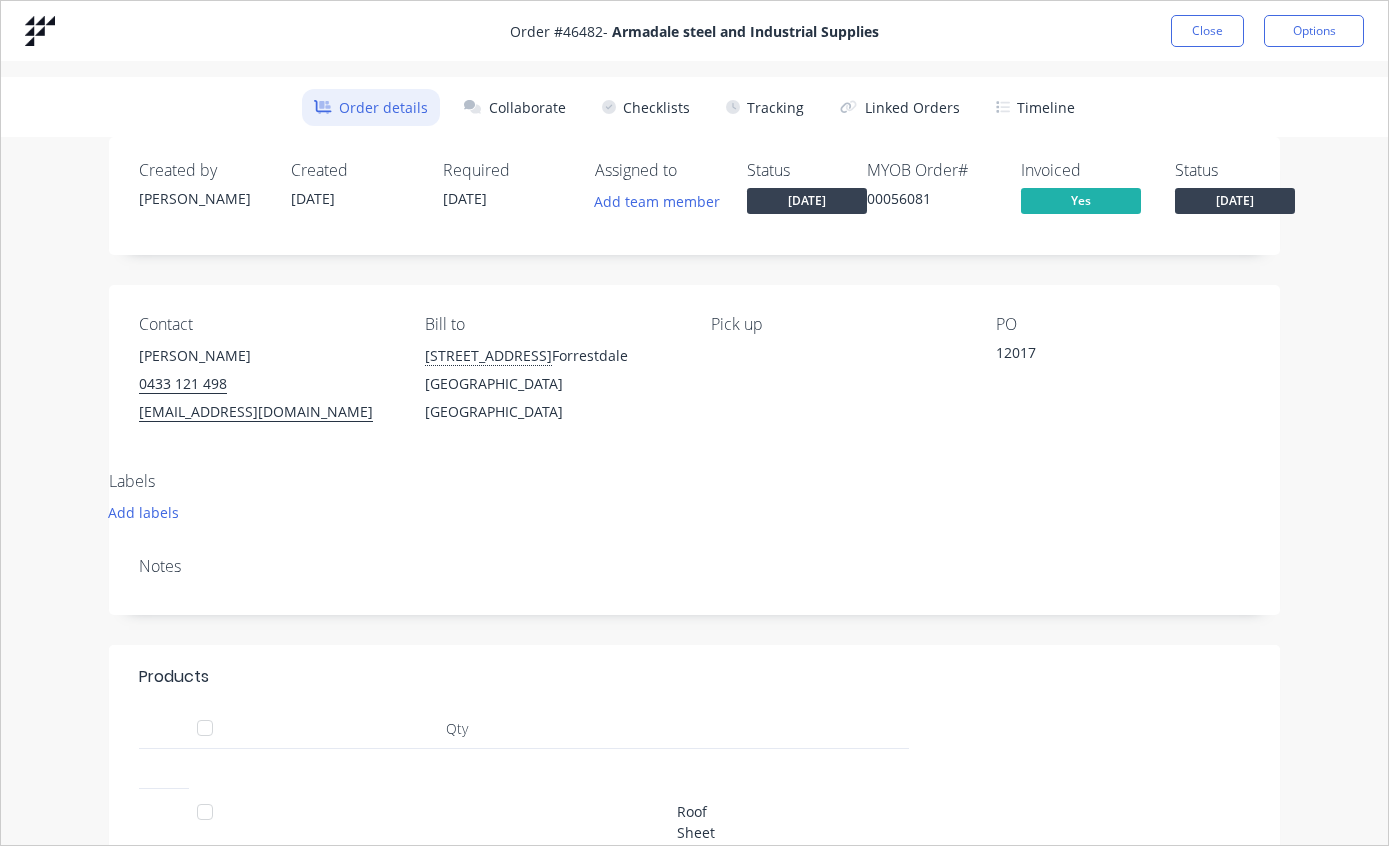 click on "Tracking" at bounding box center [765, 107] 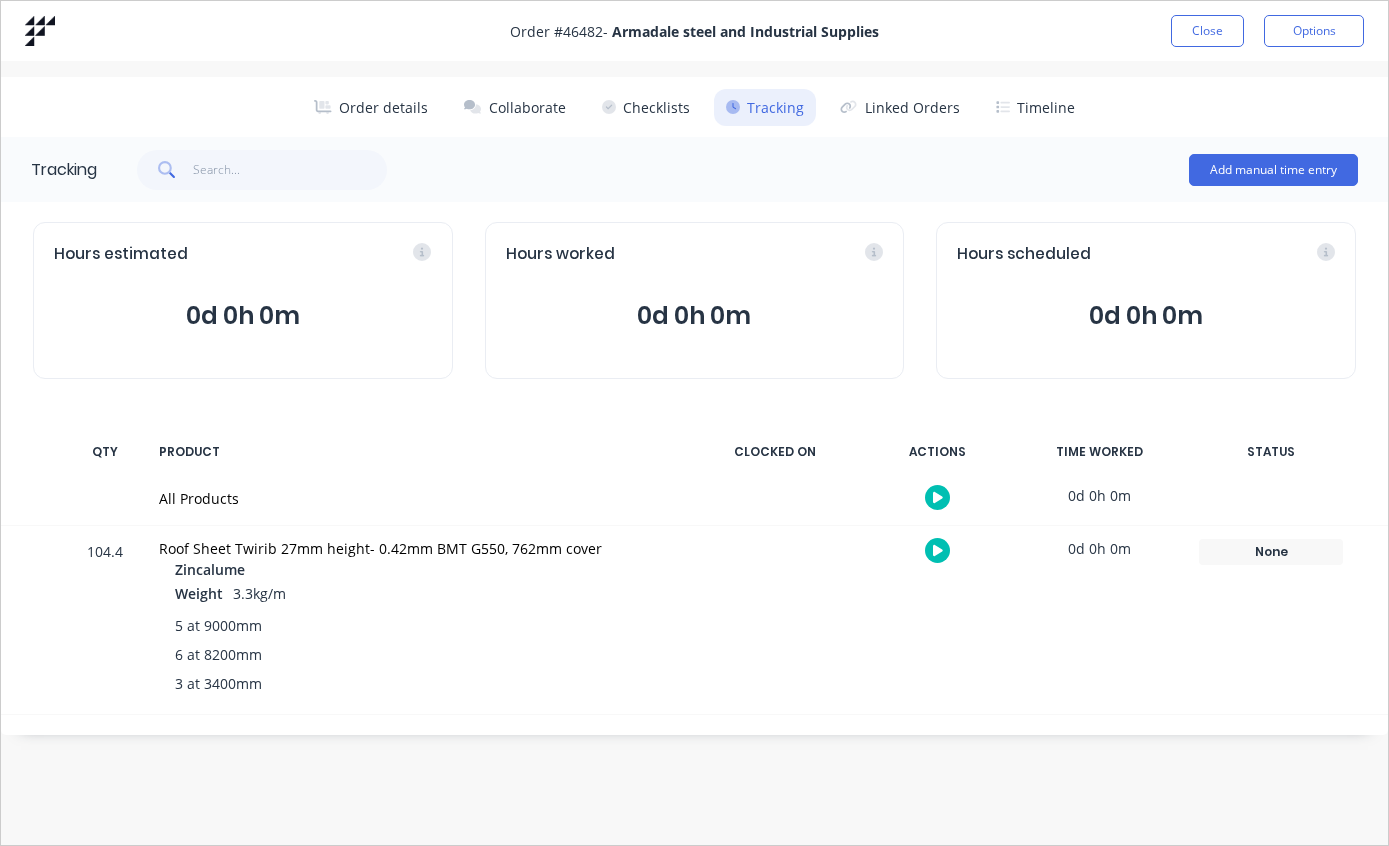 click on "Close" at bounding box center (1207, 31) 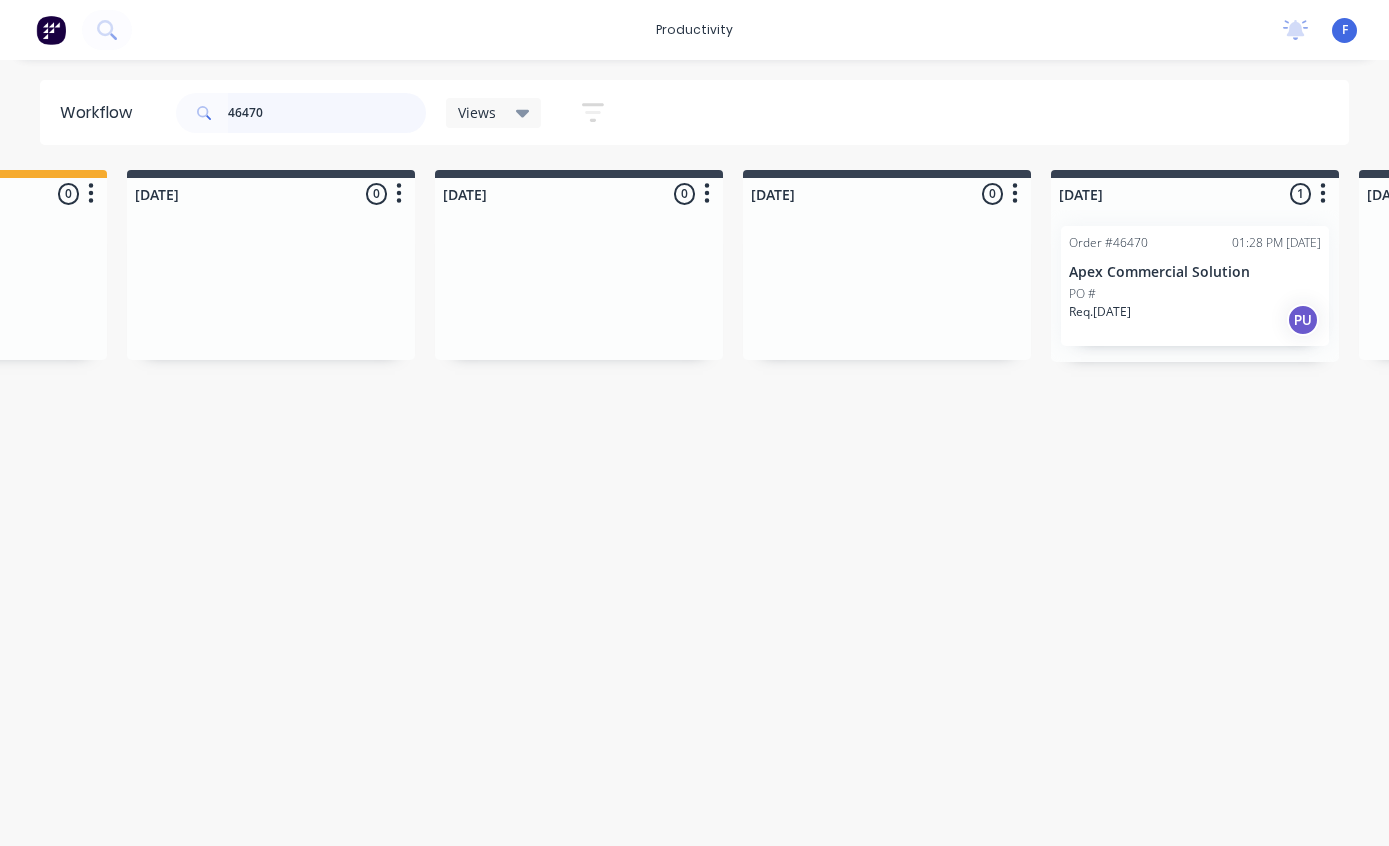 scroll, scrollTop: 40, scrollLeft: 839, axis: both 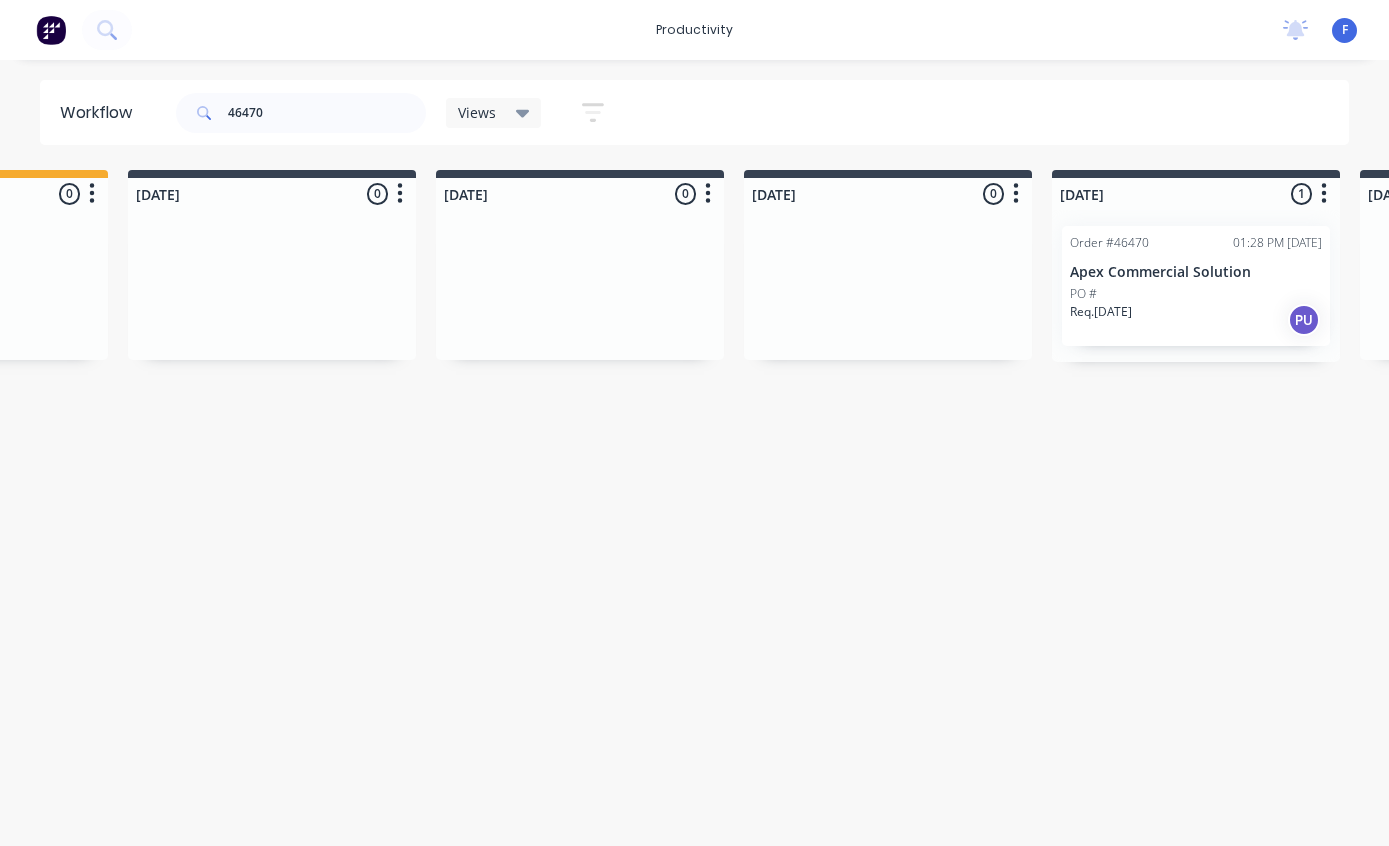 click on "PO #" at bounding box center (1196, 294) 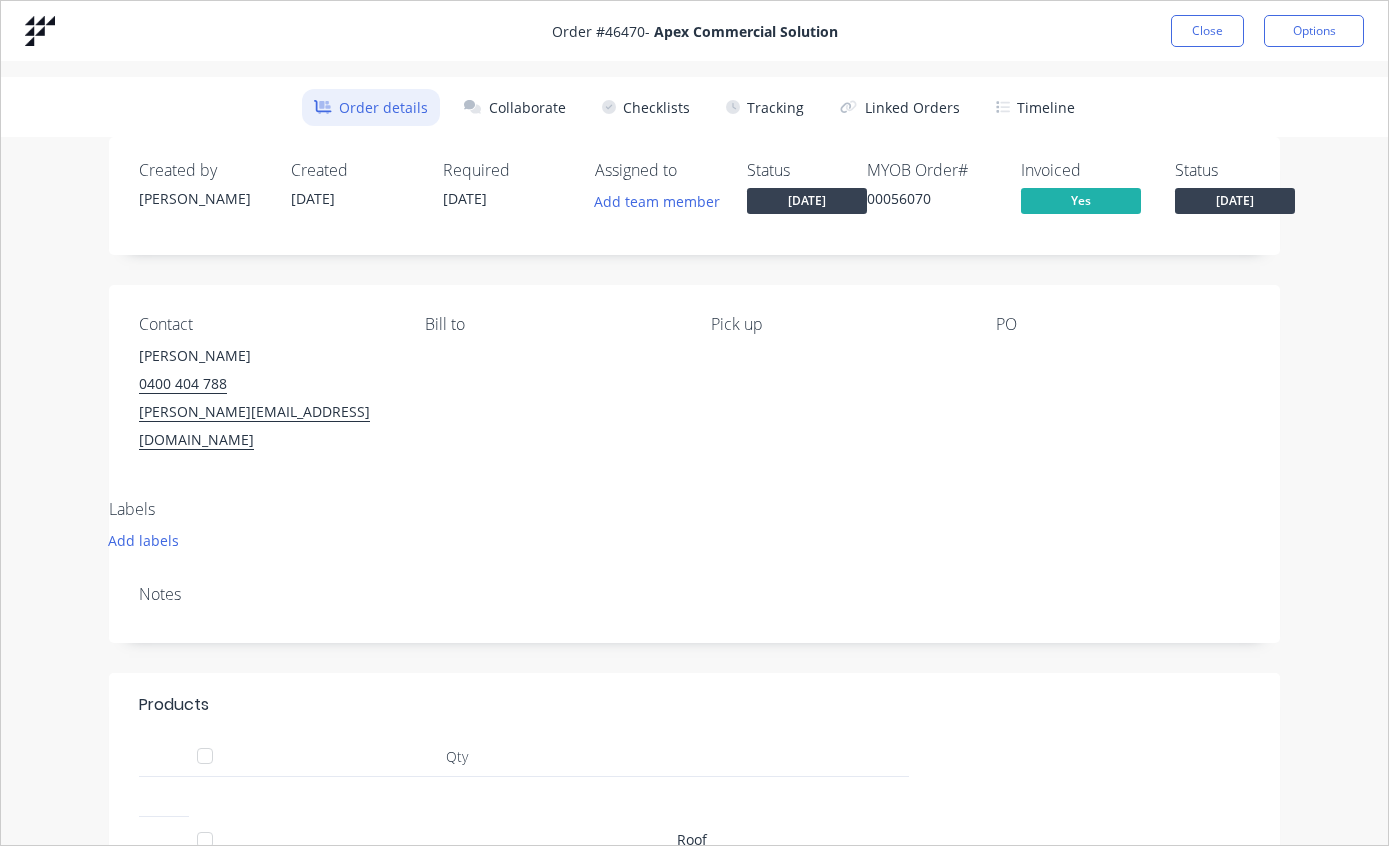 click on "Tracking" at bounding box center (765, 107) 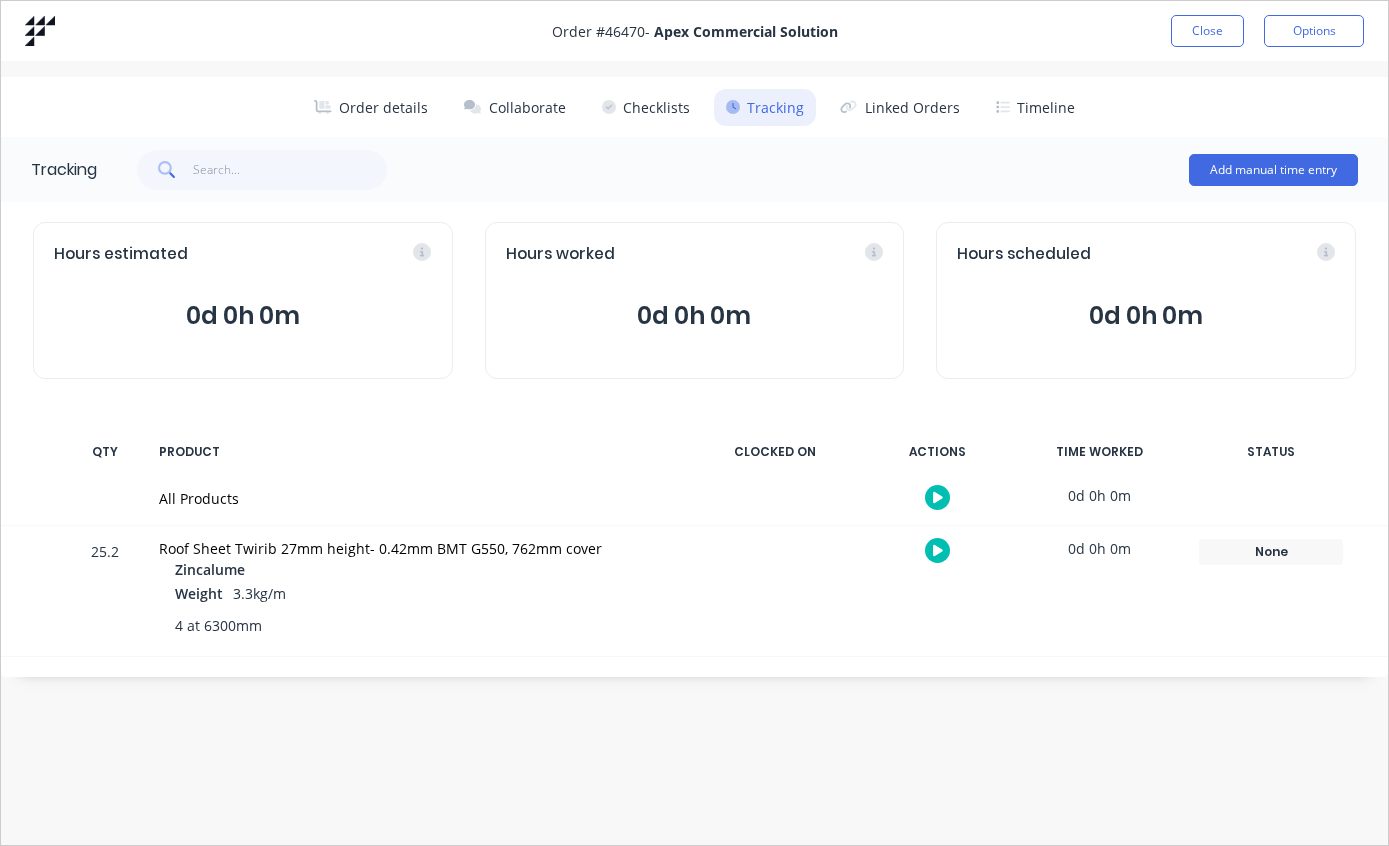click on "Close" at bounding box center [1207, 31] 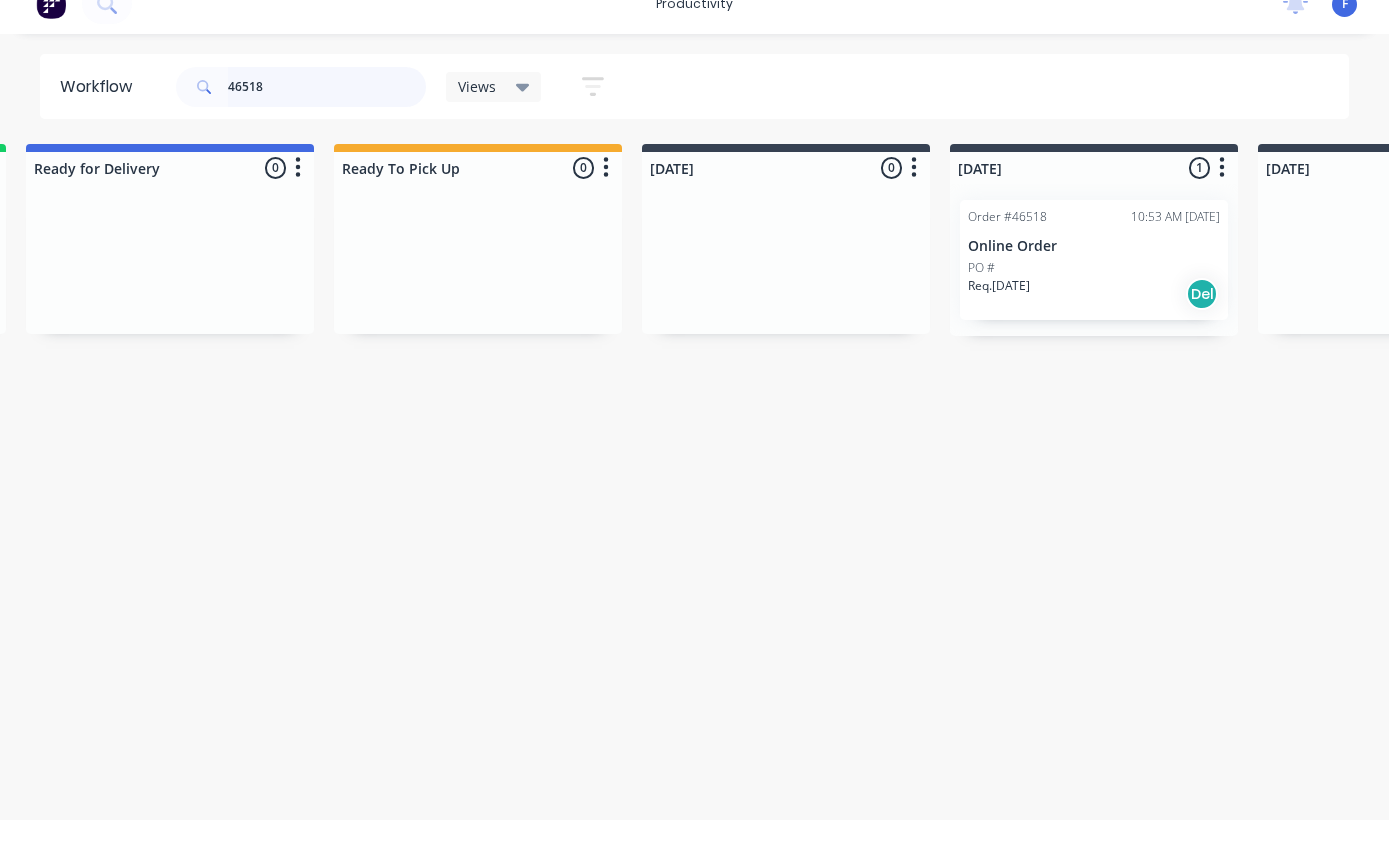 scroll, scrollTop: 40, scrollLeft: 329, axis: both 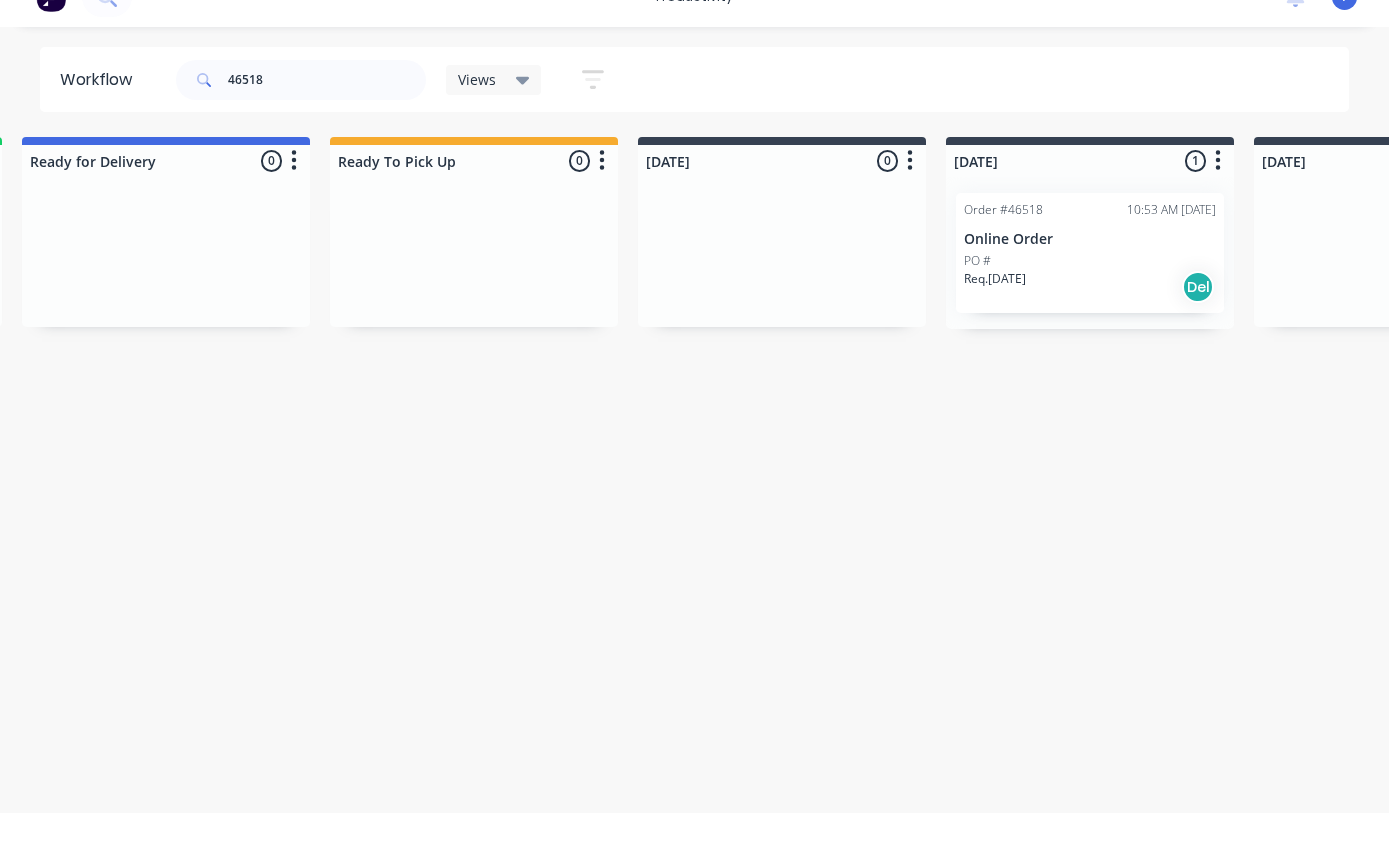 click on "Online Order" at bounding box center (1090, 272) 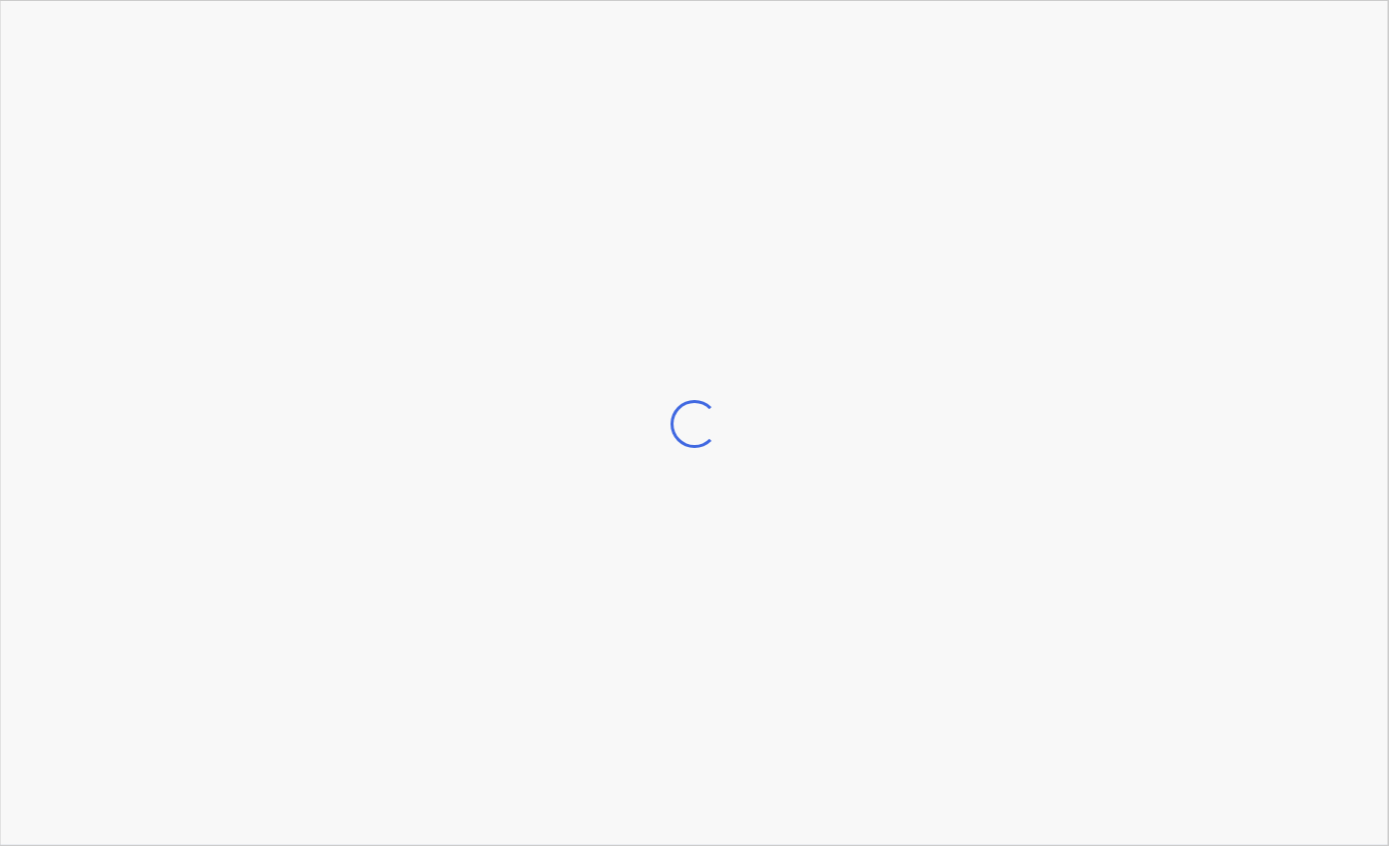 scroll, scrollTop: 40, scrollLeft: 330, axis: both 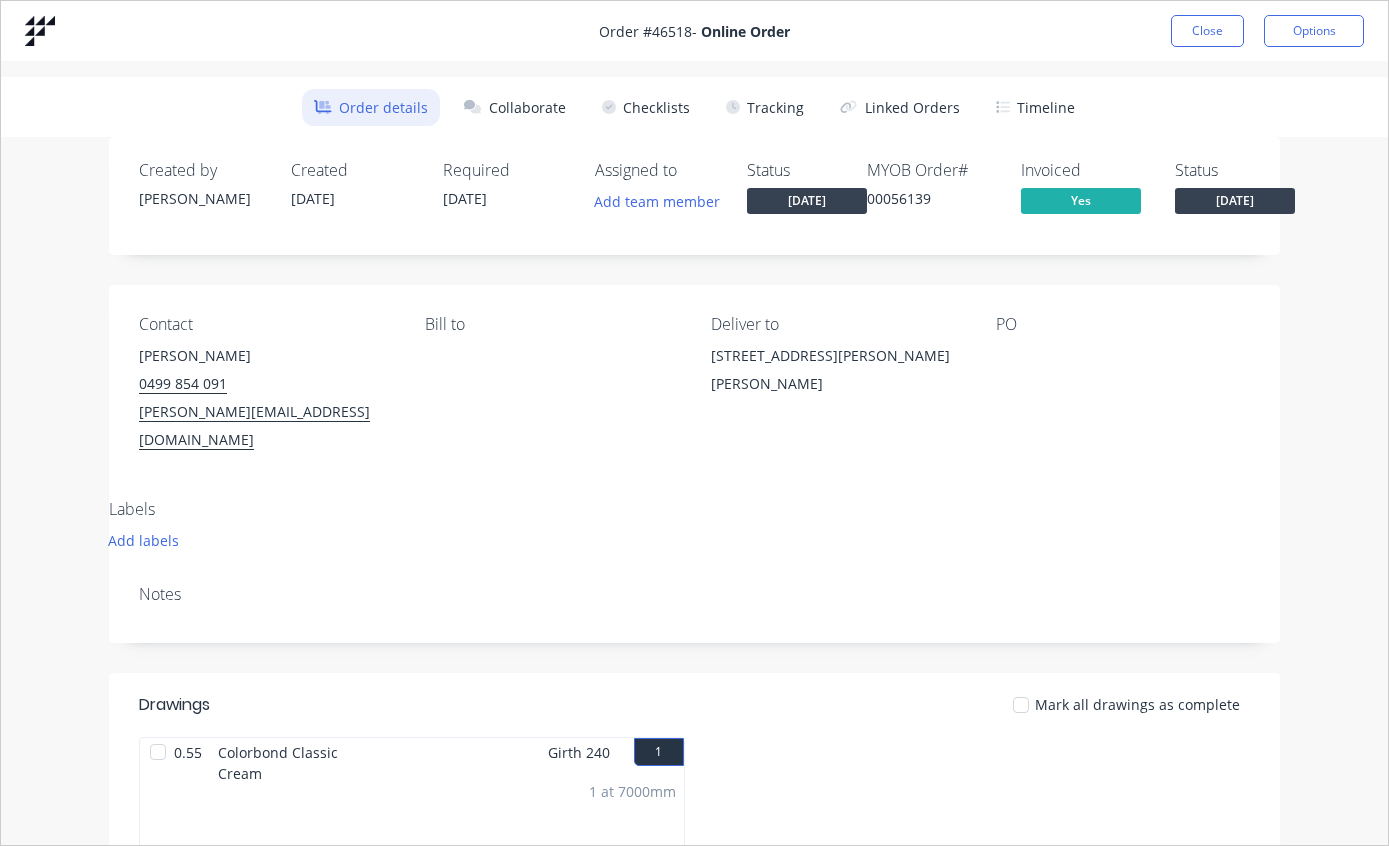 click on "Tracking" at bounding box center (765, 107) 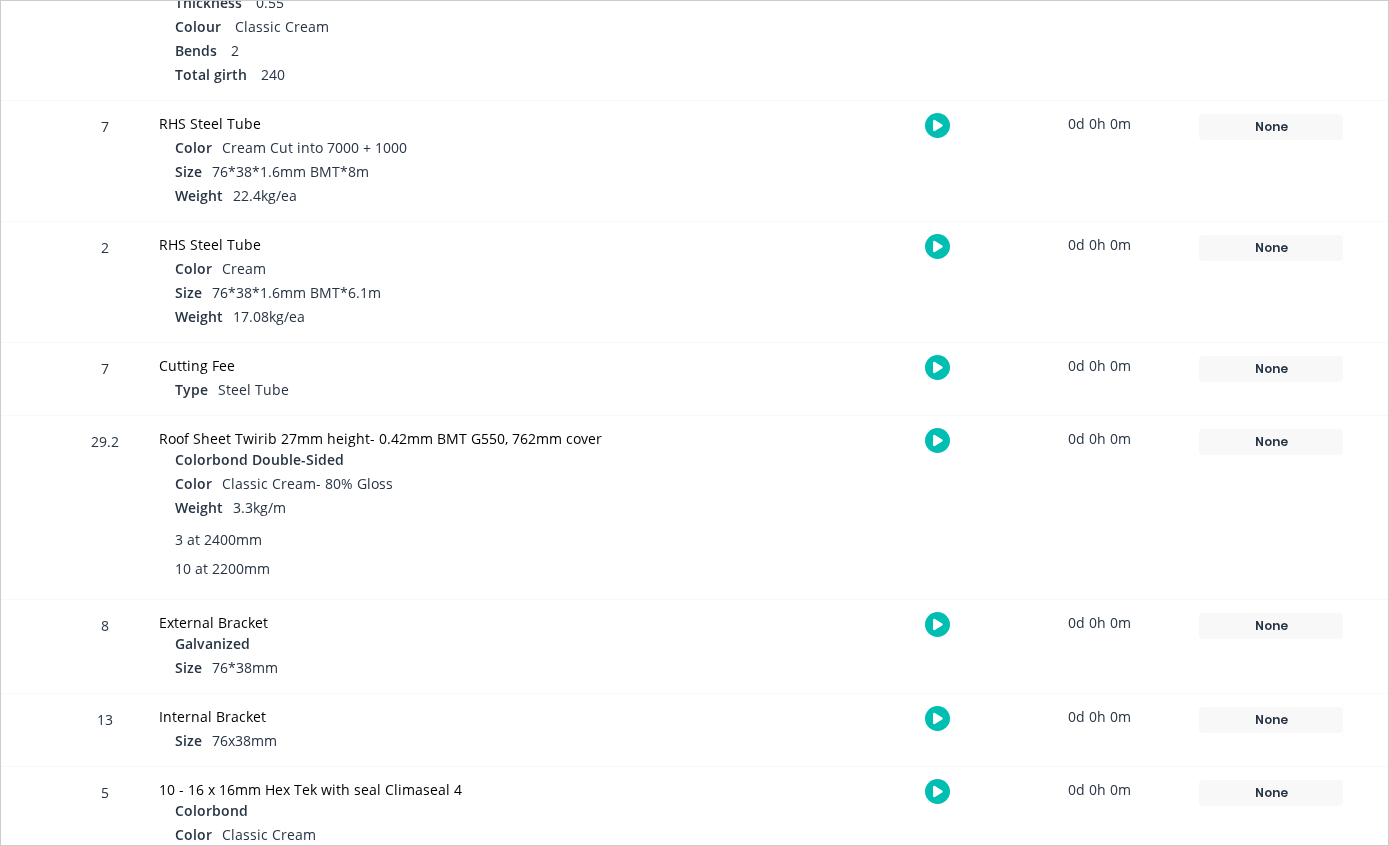 scroll, scrollTop: 597, scrollLeft: 0, axis: vertical 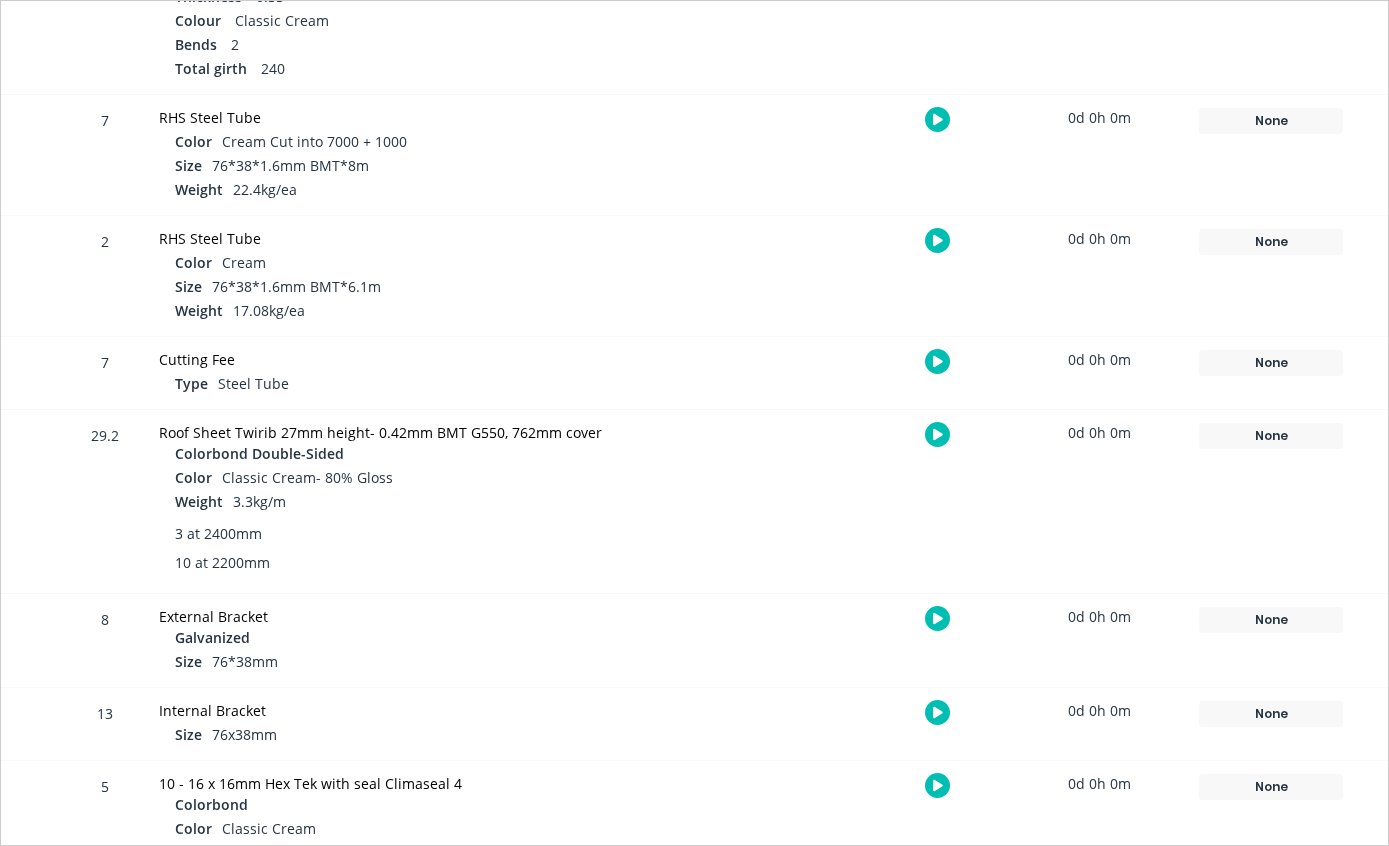 click on "None" at bounding box center [1271, 436] 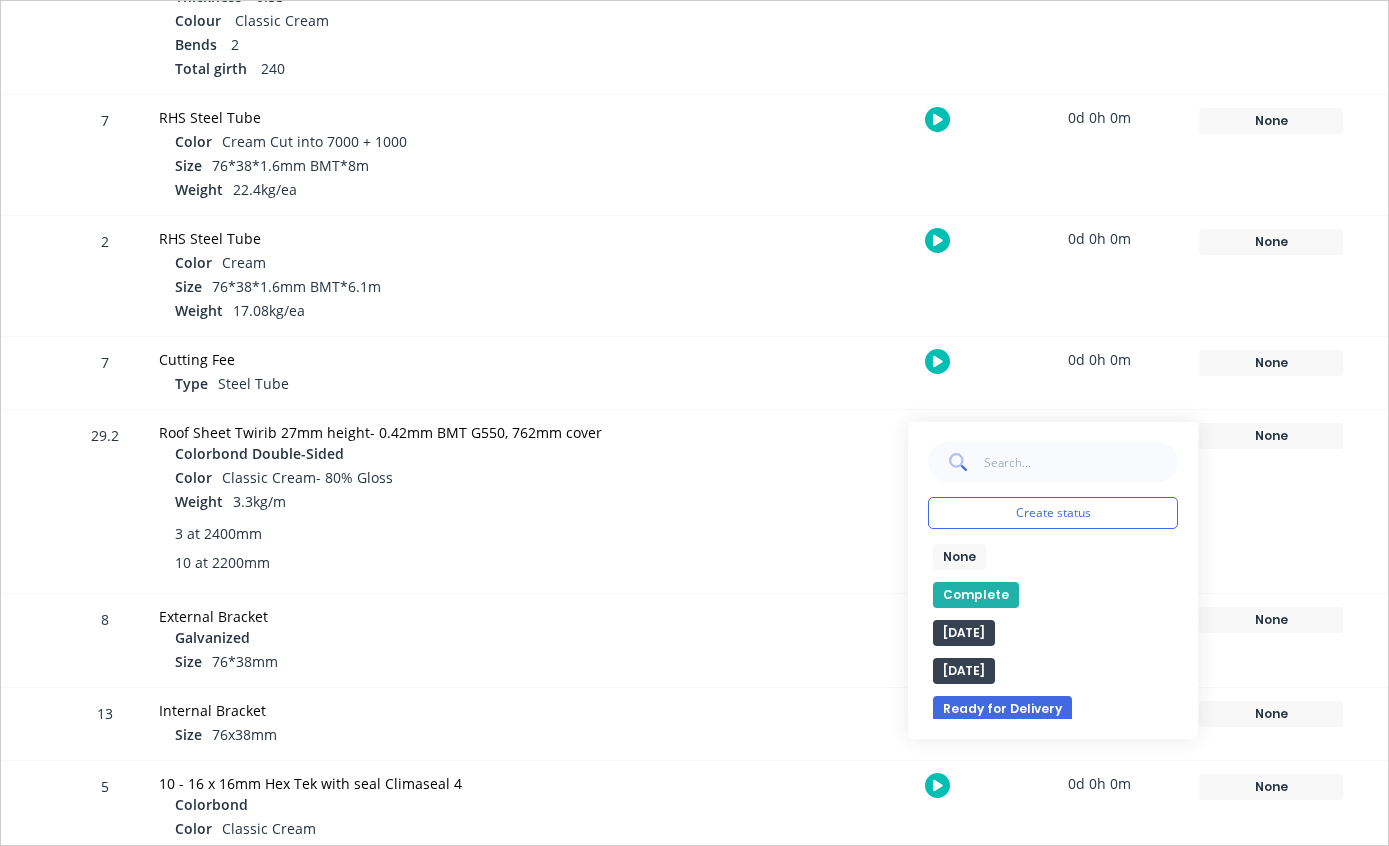 click on "Complete" at bounding box center [976, 595] 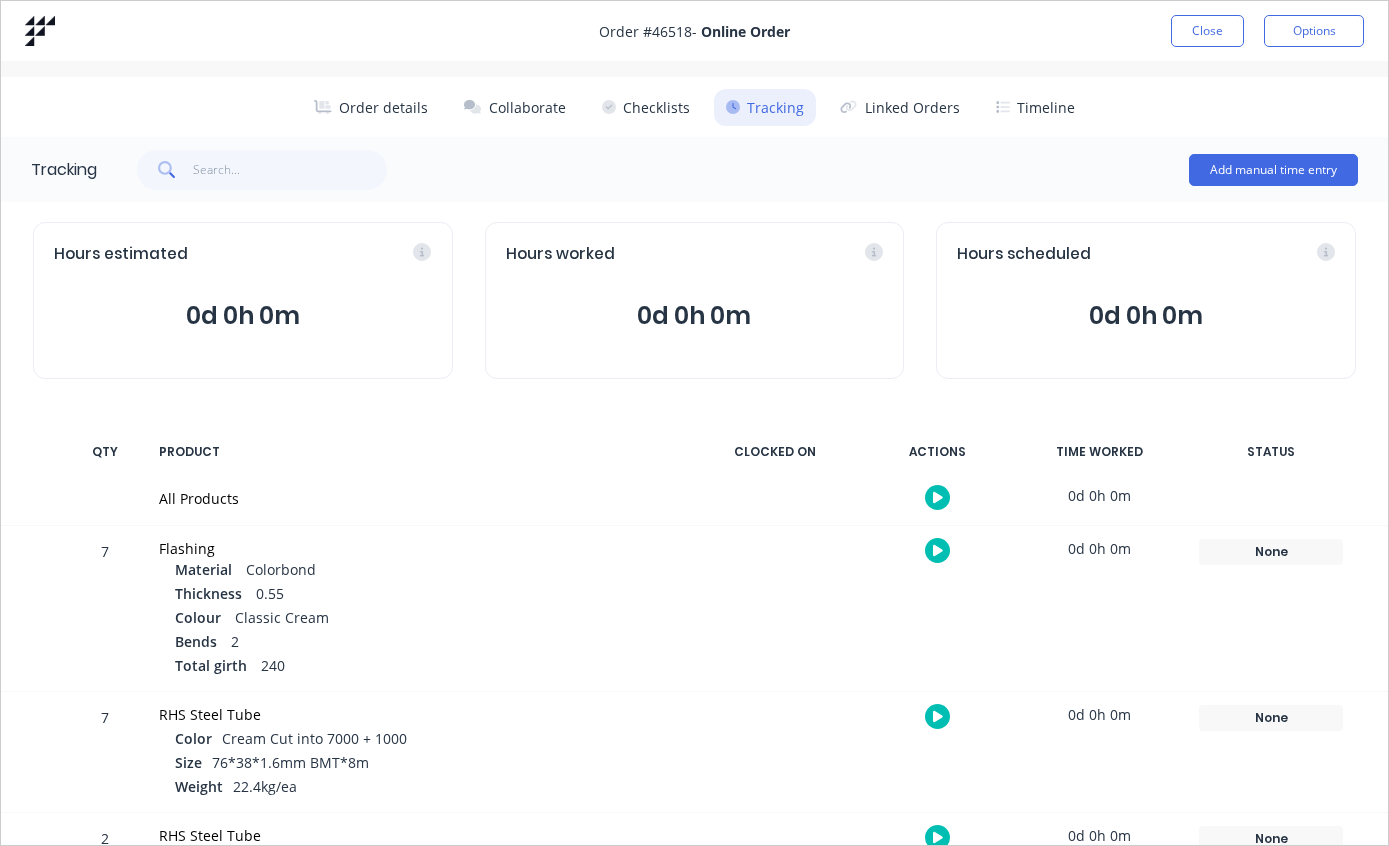 scroll, scrollTop: 0, scrollLeft: 0, axis: both 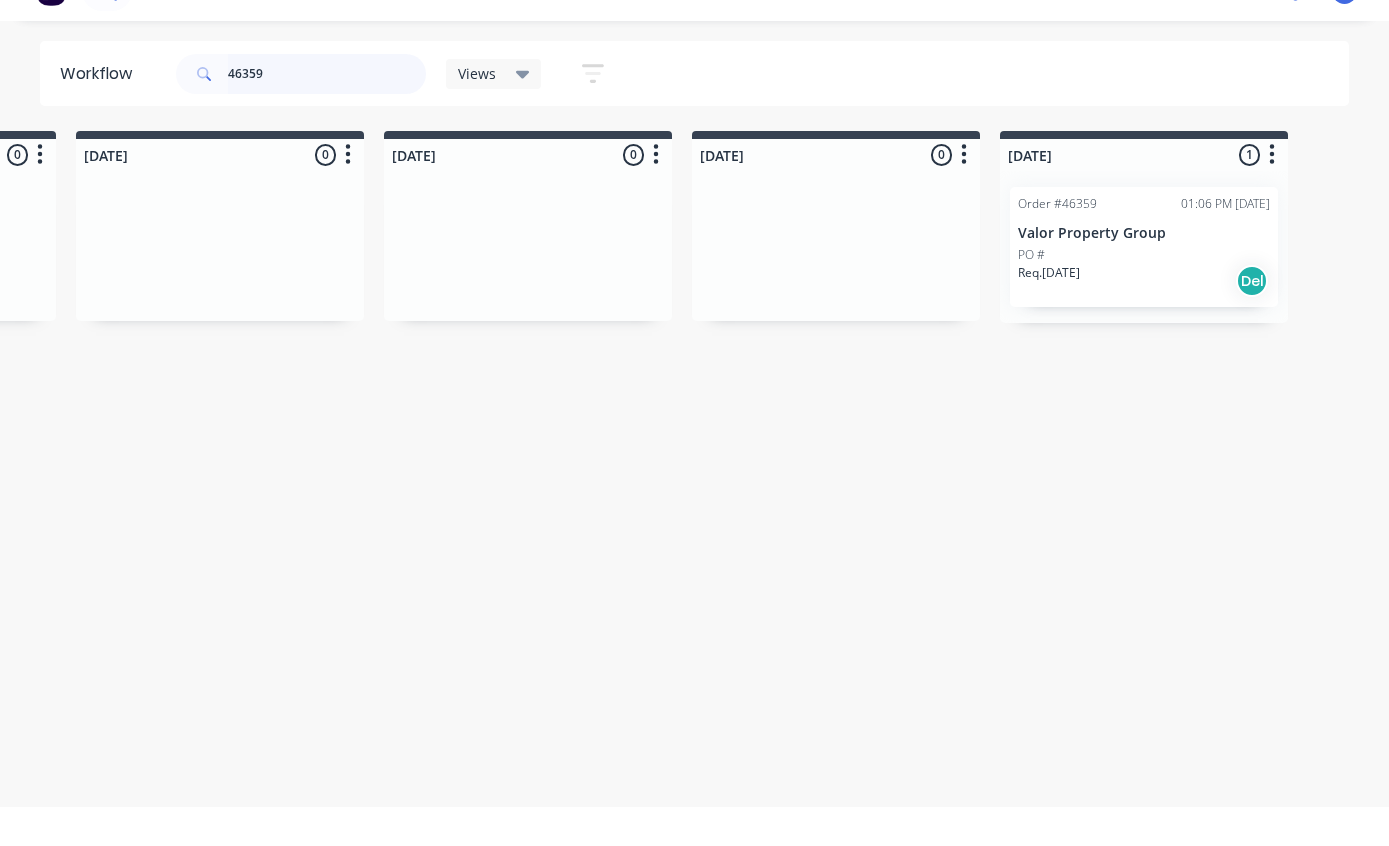 type on "46359" 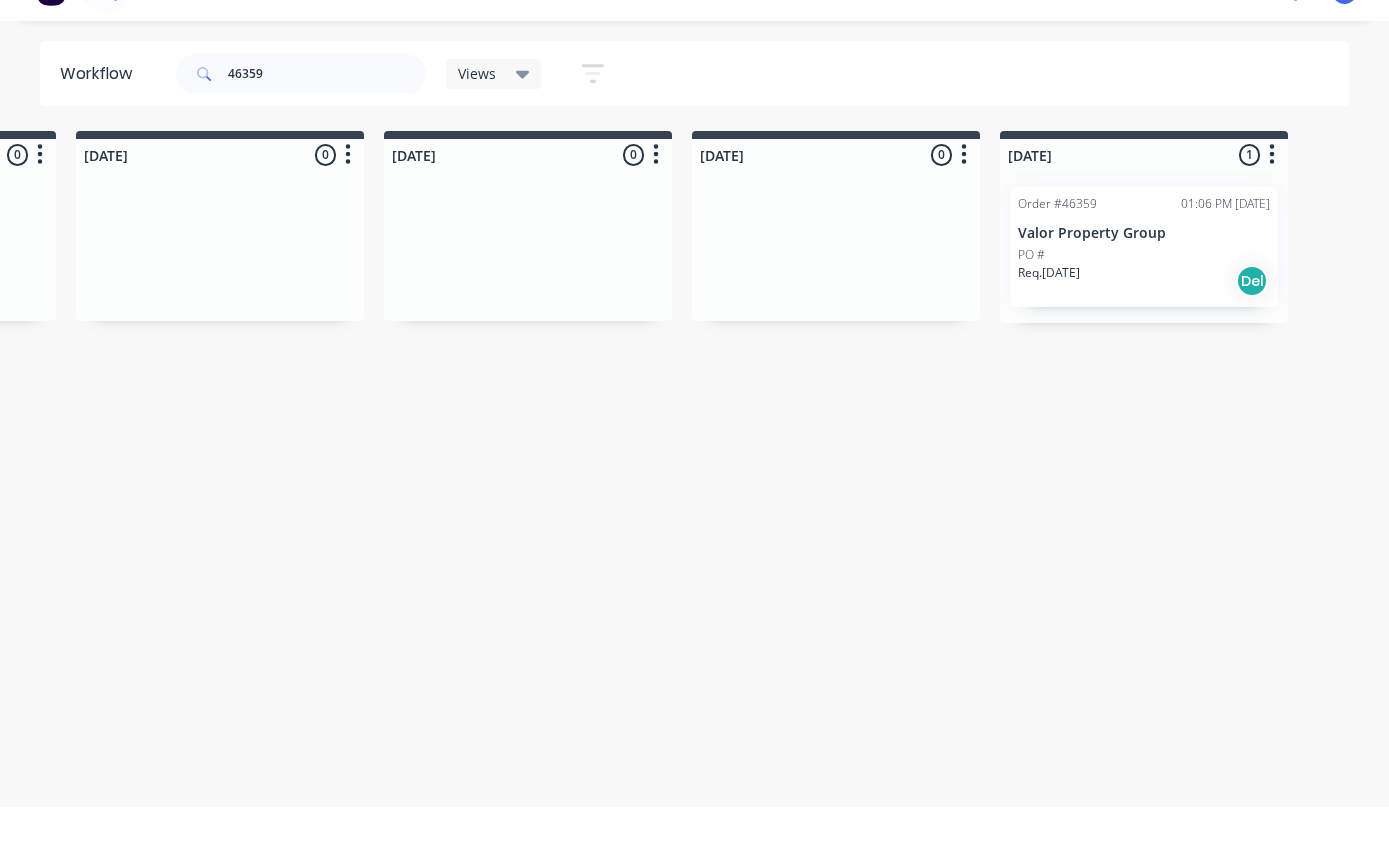 click on "Valor Property Group" at bounding box center [1144, 272] 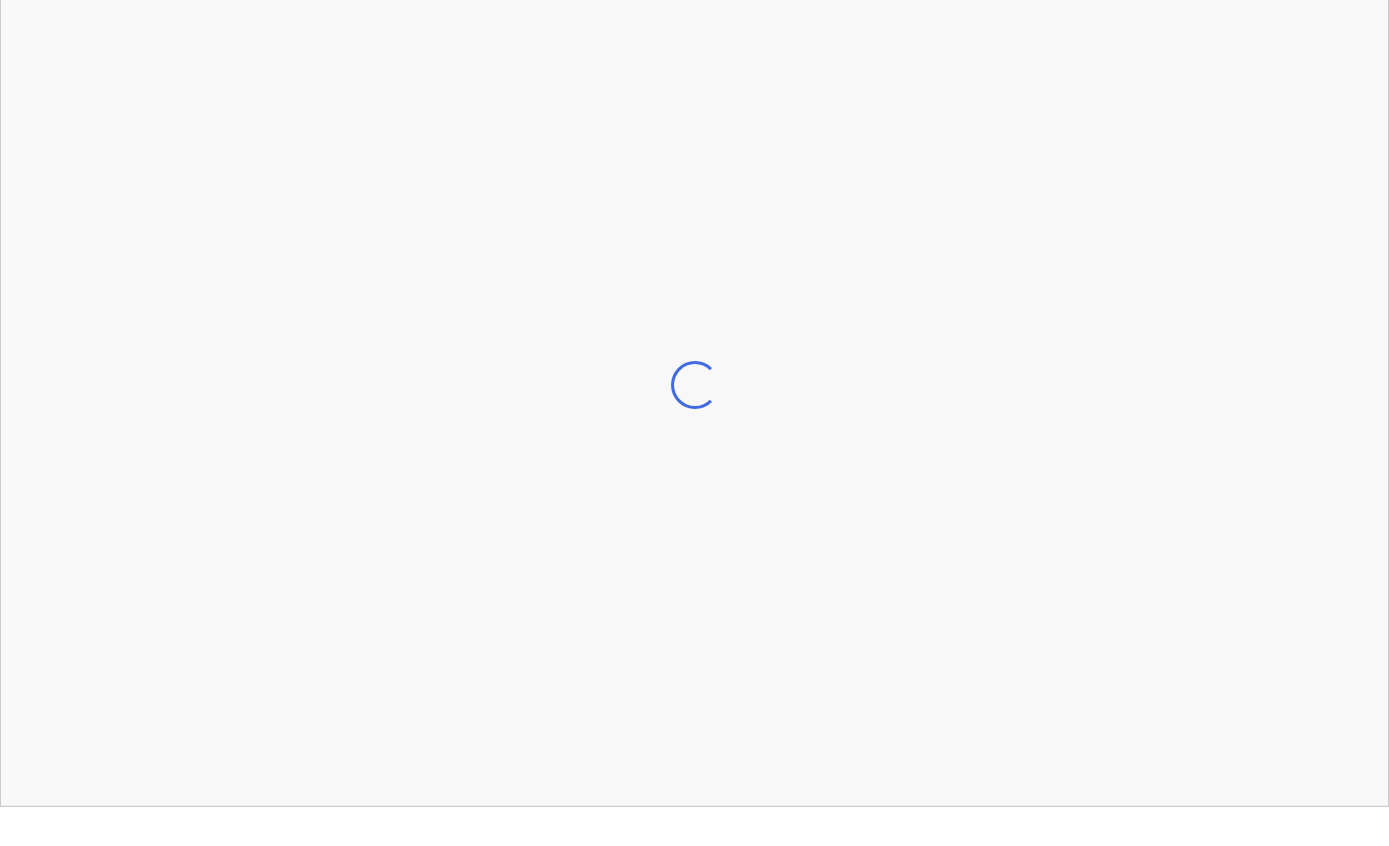 scroll, scrollTop: 40, scrollLeft: 1200, axis: both 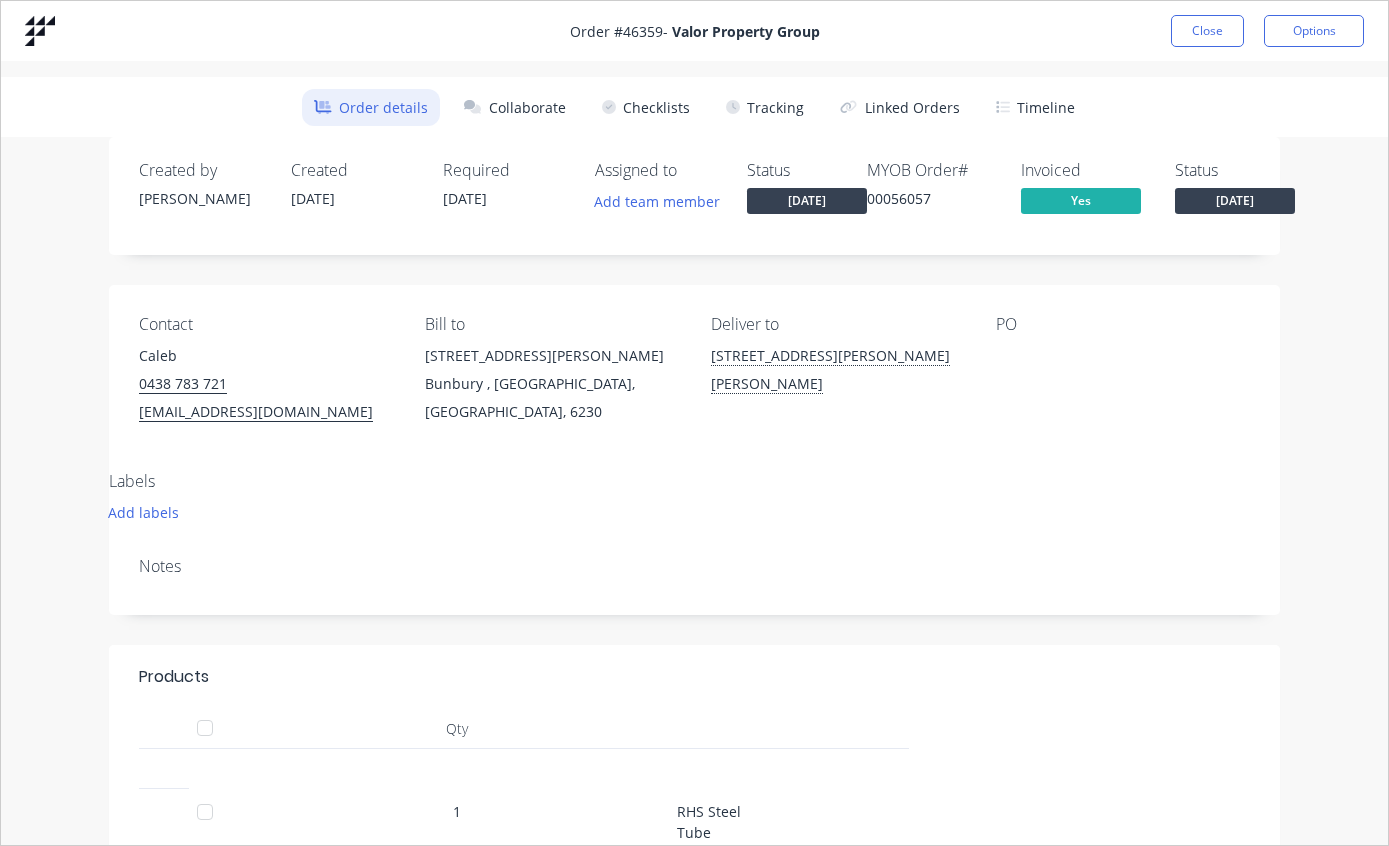 click on "Tracking" at bounding box center (765, 107) 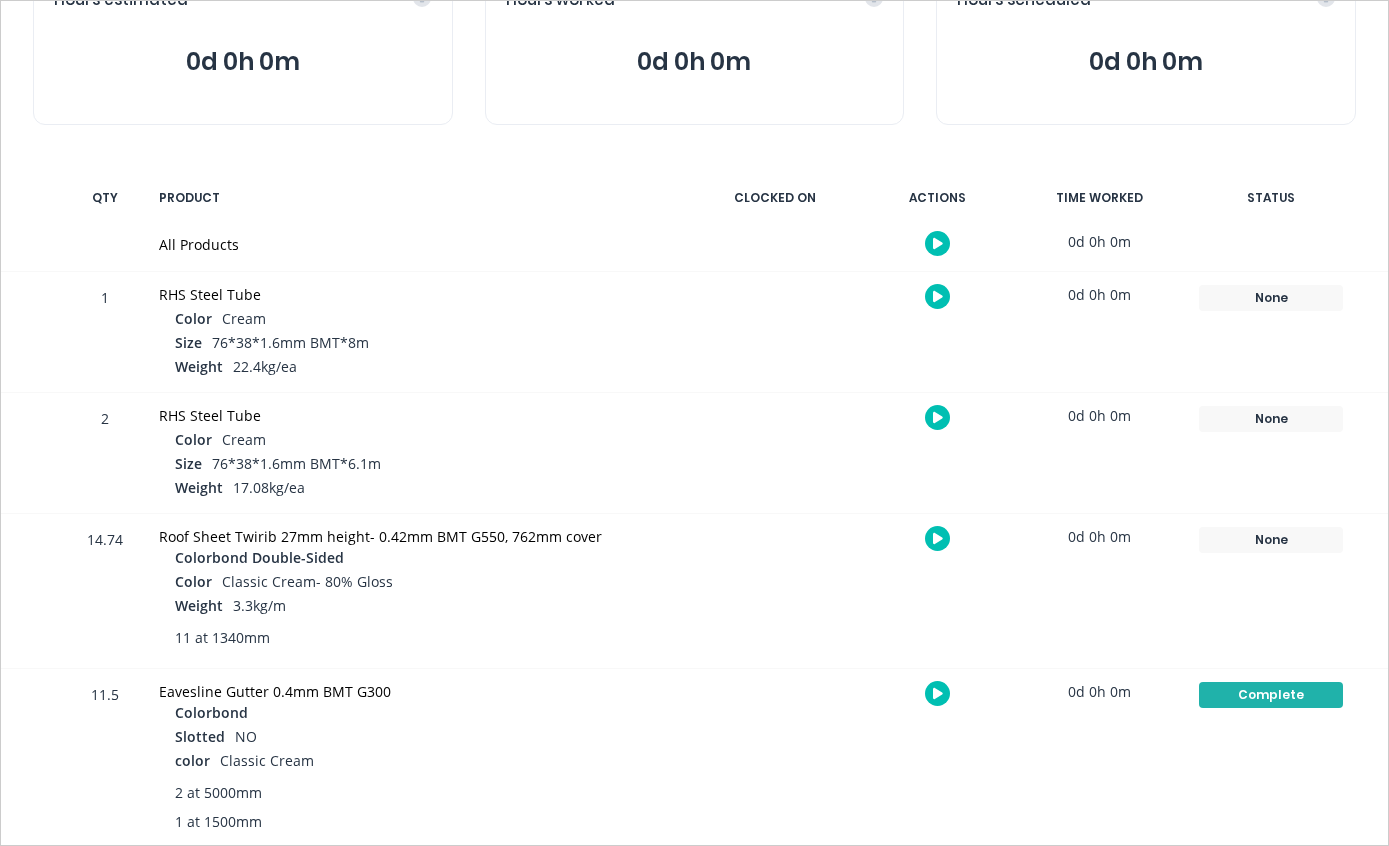 scroll, scrollTop: 256, scrollLeft: 0, axis: vertical 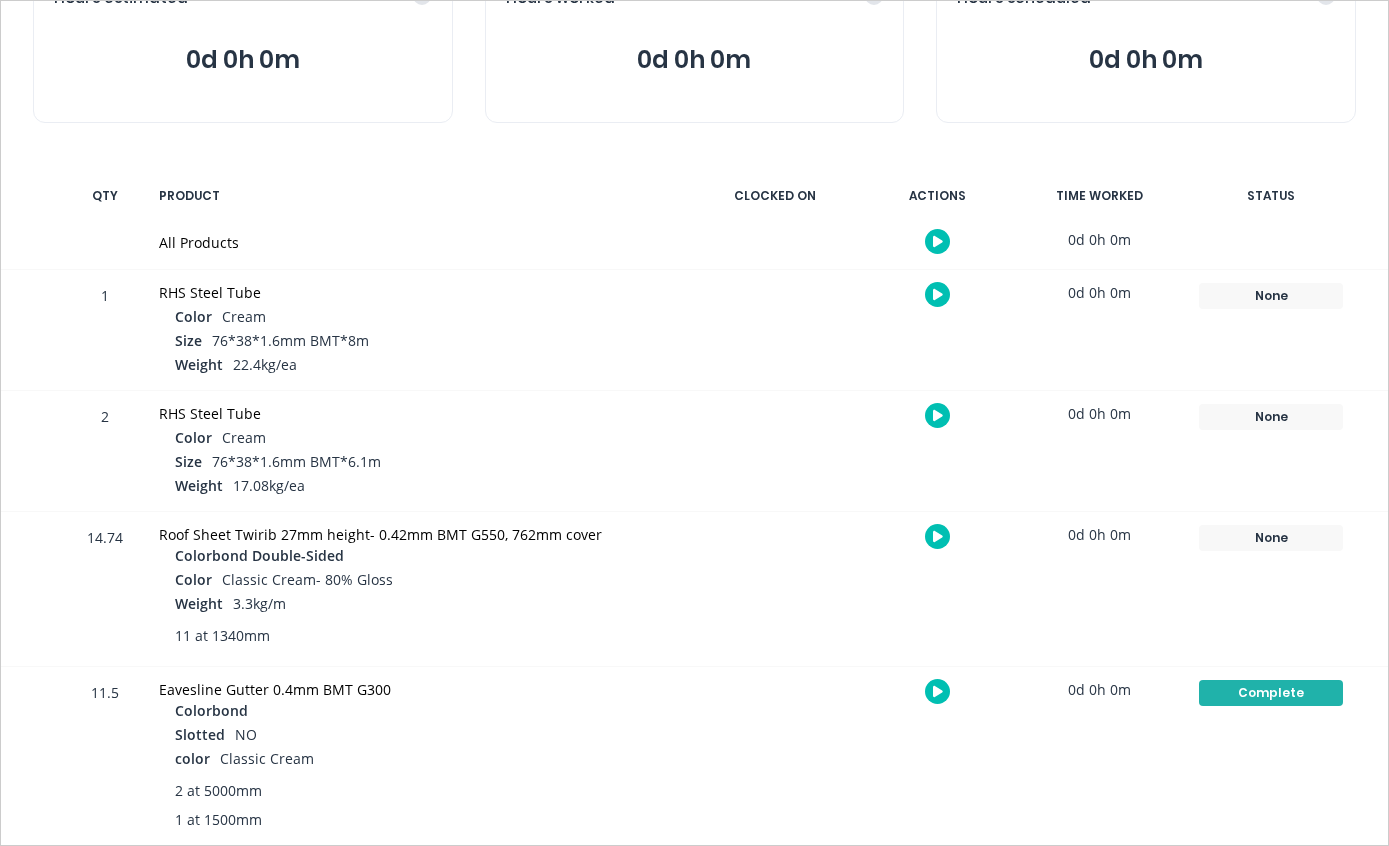 click on "None" at bounding box center (1271, 538) 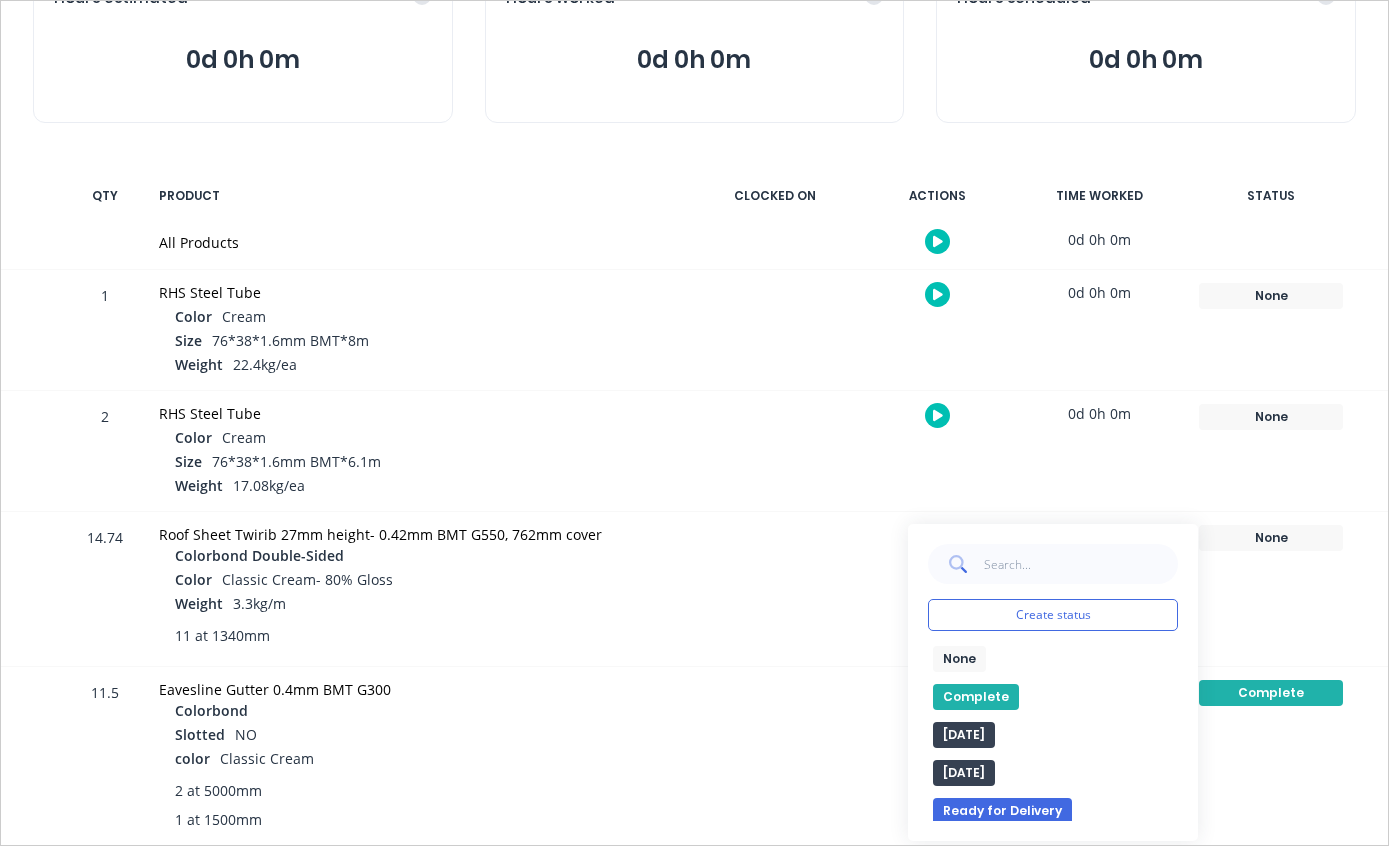 click on "Complete" at bounding box center (976, 697) 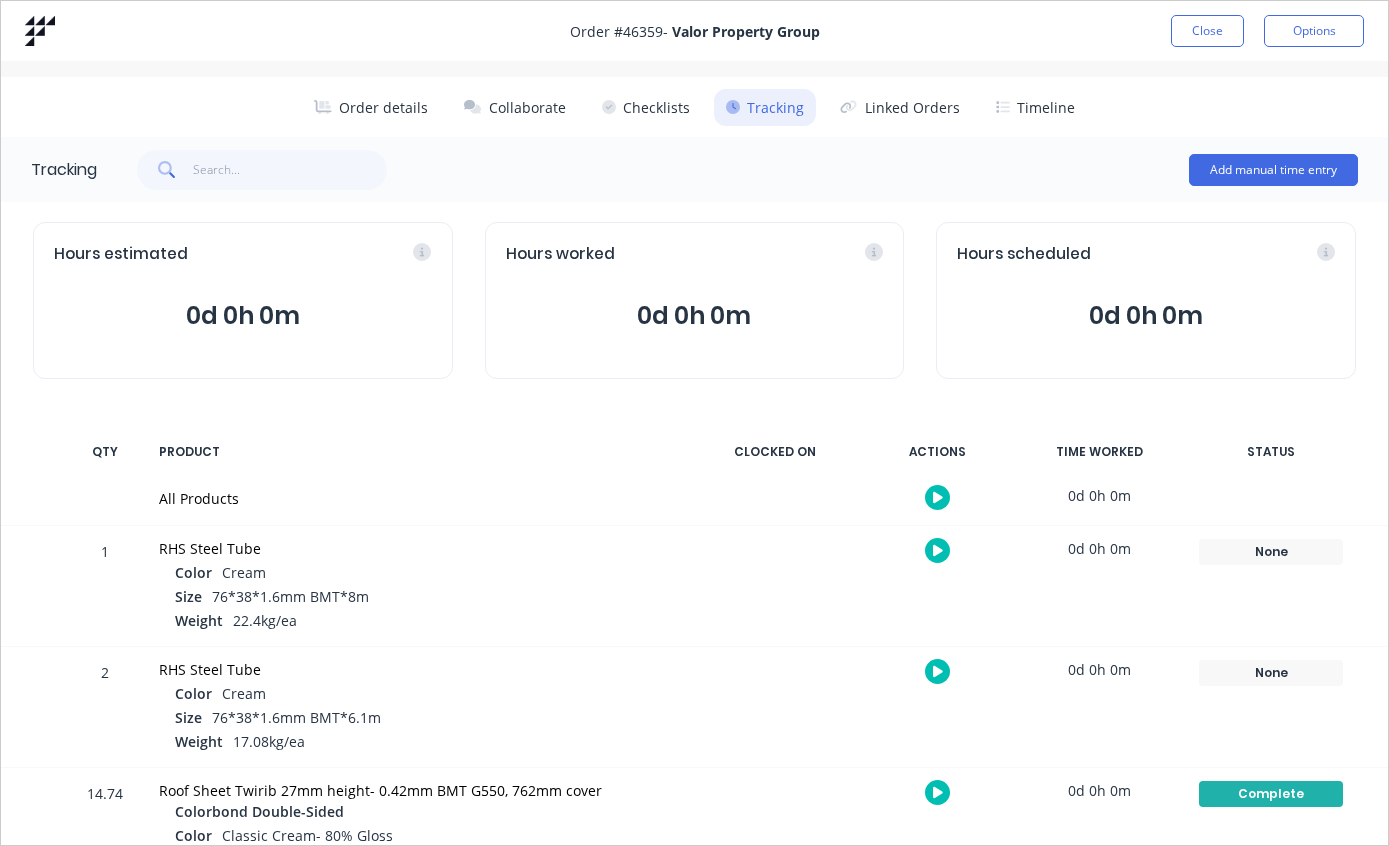 scroll, scrollTop: 0, scrollLeft: 0, axis: both 